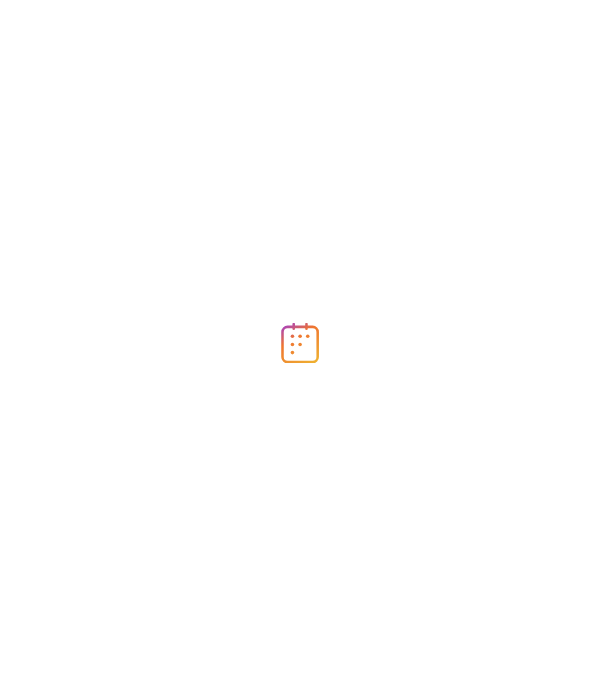scroll, scrollTop: 0, scrollLeft: 0, axis: both 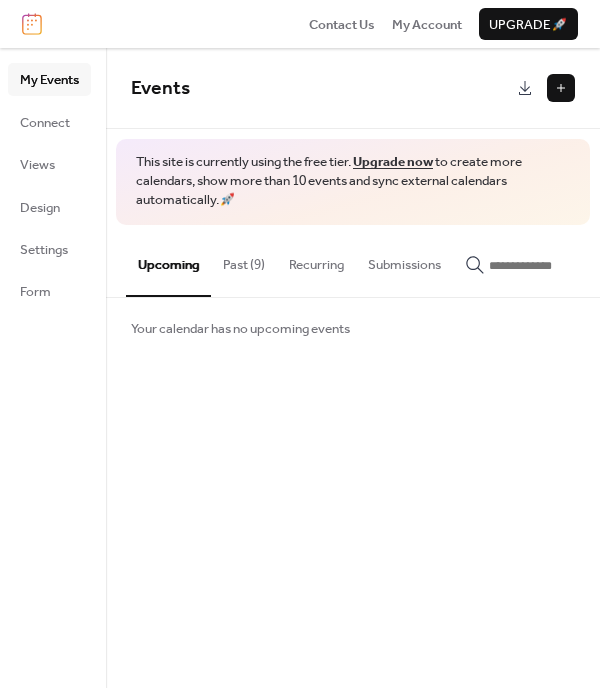 click on "Past (9)" at bounding box center (244, 260) 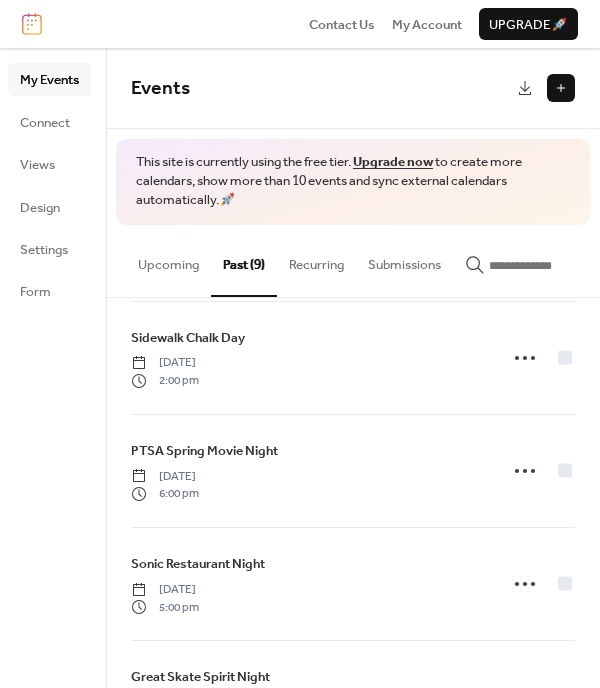 scroll, scrollTop: 0, scrollLeft: 0, axis: both 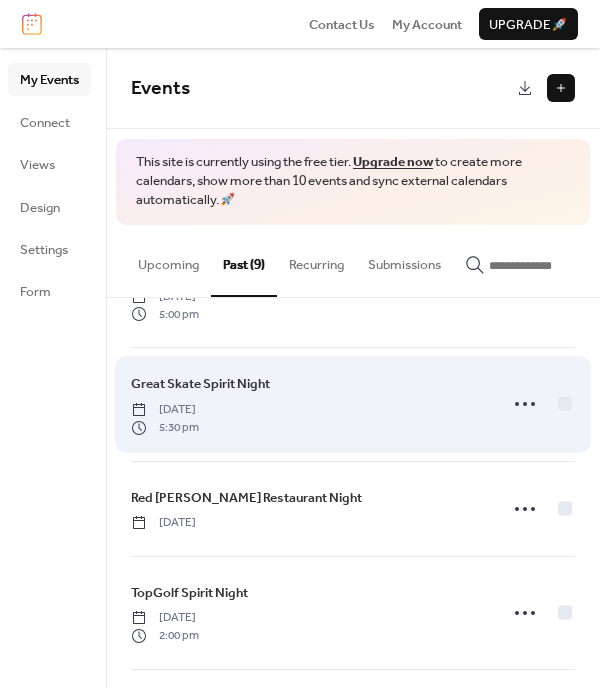 click on "Thursday, April 3, 2025" at bounding box center [165, 410] 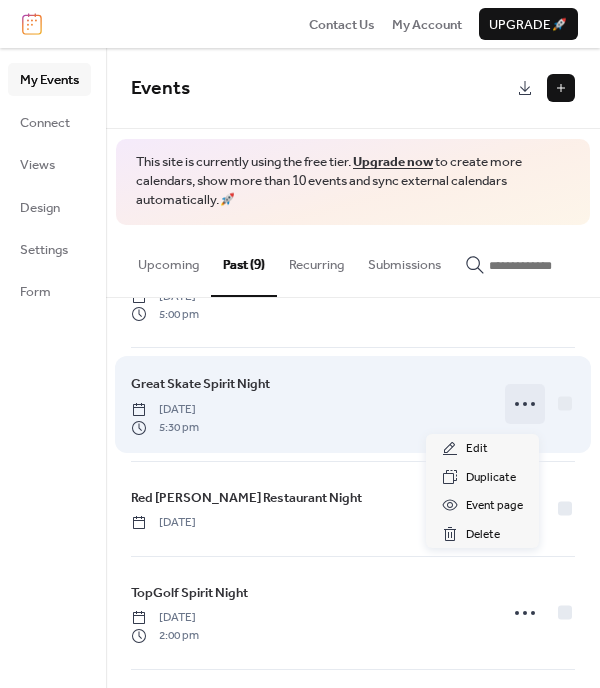 click 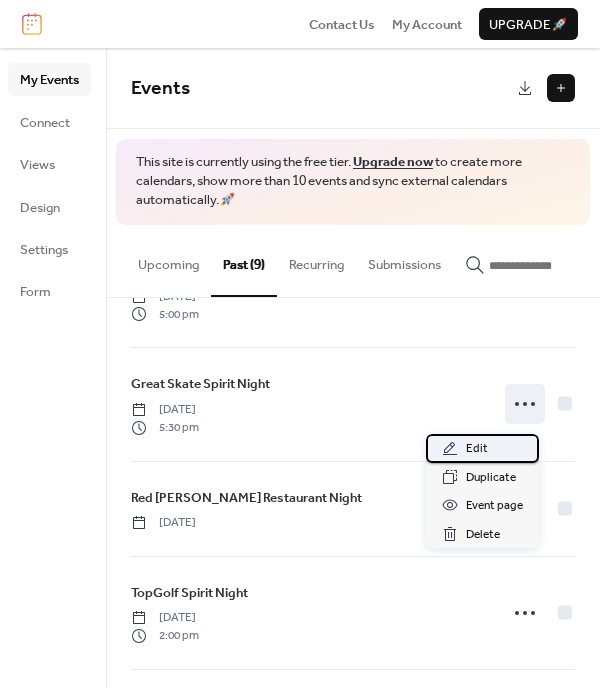click on "Edit" at bounding box center [477, 449] 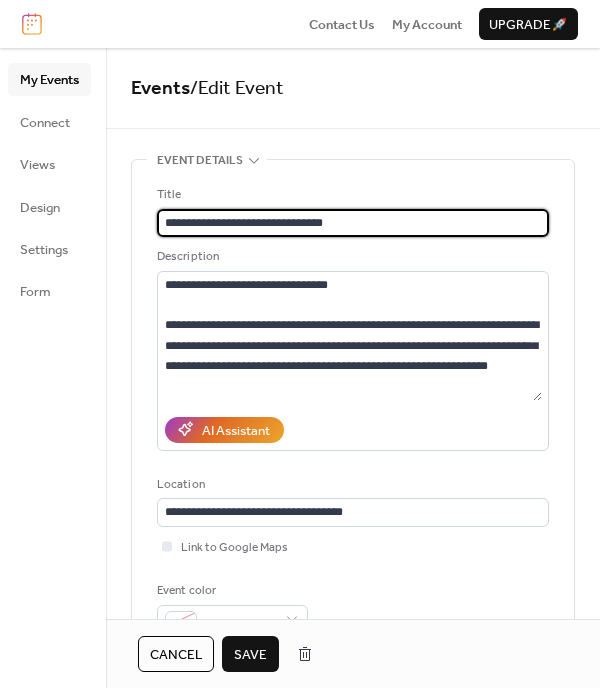 type on "**********" 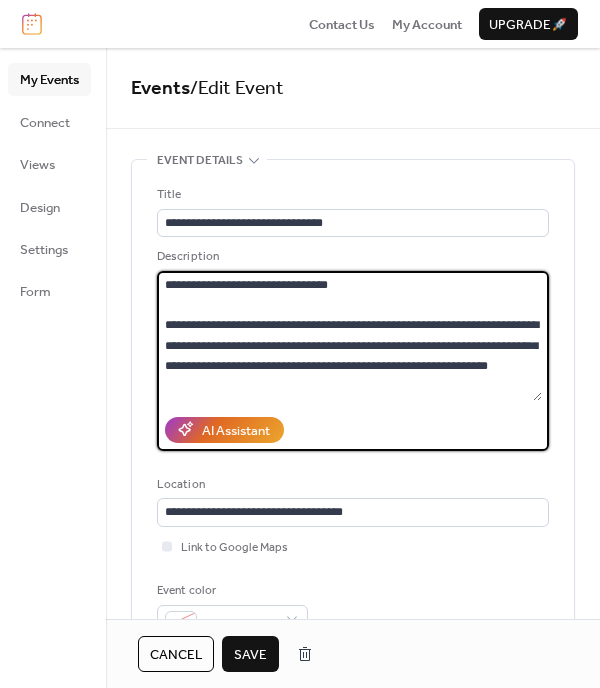 drag, startPoint x: 332, startPoint y: 284, endPoint x: 152, endPoint y: 284, distance: 180 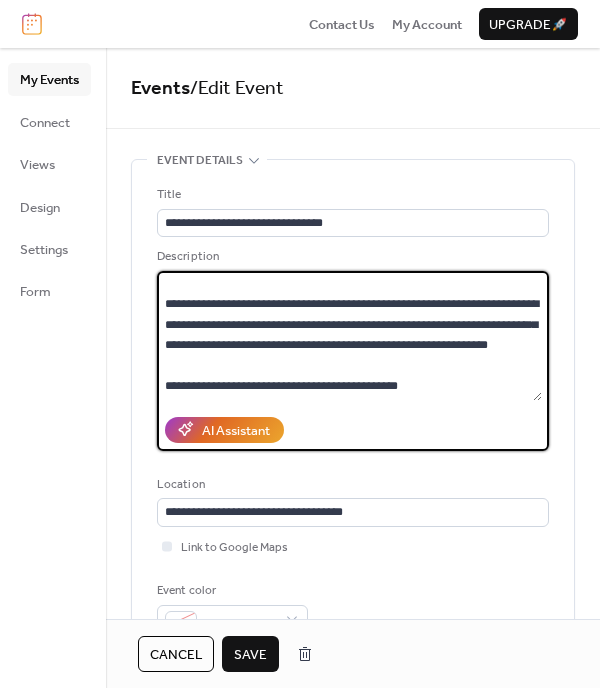 scroll, scrollTop: 32, scrollLeft: 0, axis: vertical 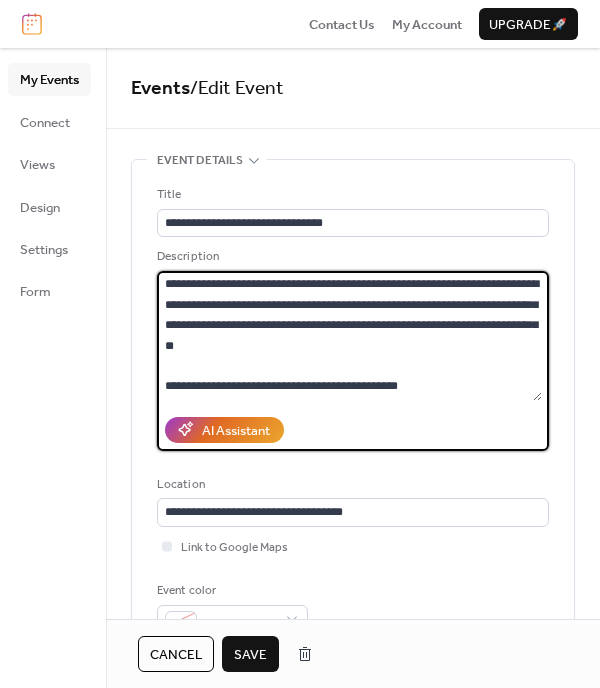 drag, startPoint x: 258, startPoint y: 369, endPoint x: 90, endPoint y: 369, distance: 168 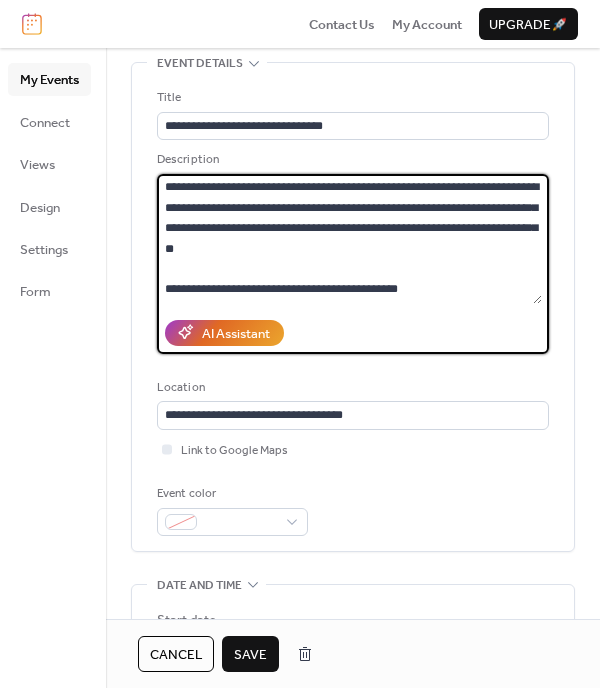 scroll, scrollTop: 0, scrollLeft: 0, axis: both 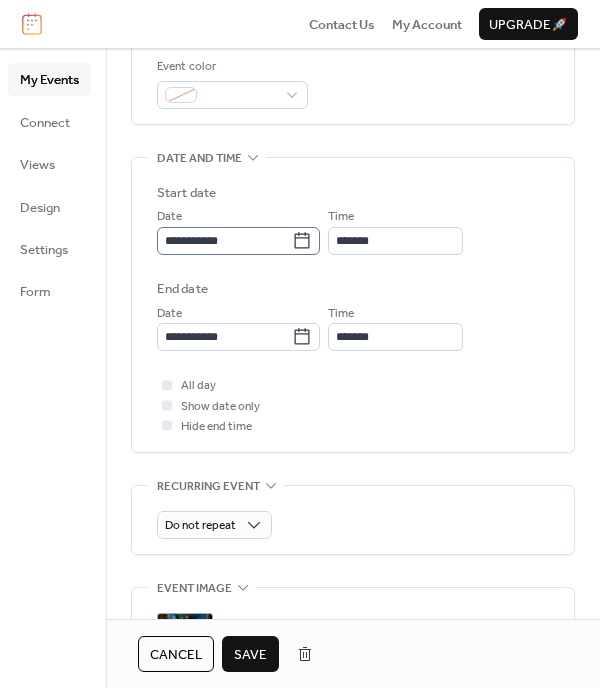 type on "**********" 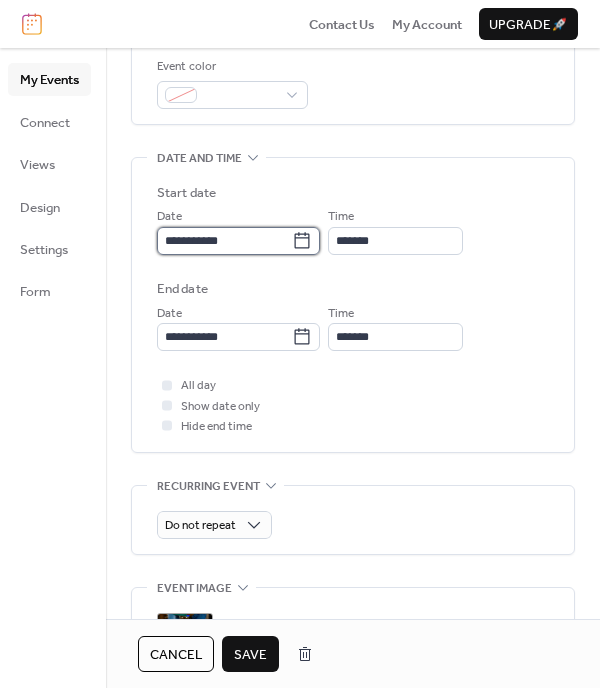 click on "**********" at bounding box center [224, 241] 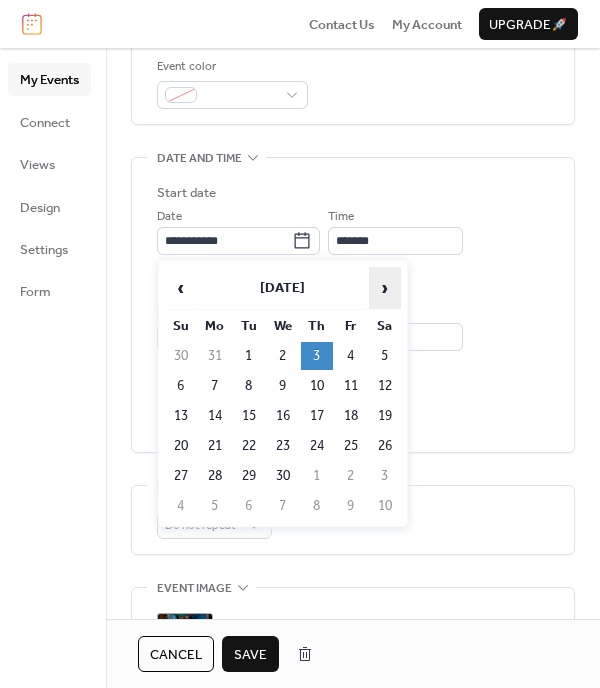 click on "›" at bounding box center [385, 288] 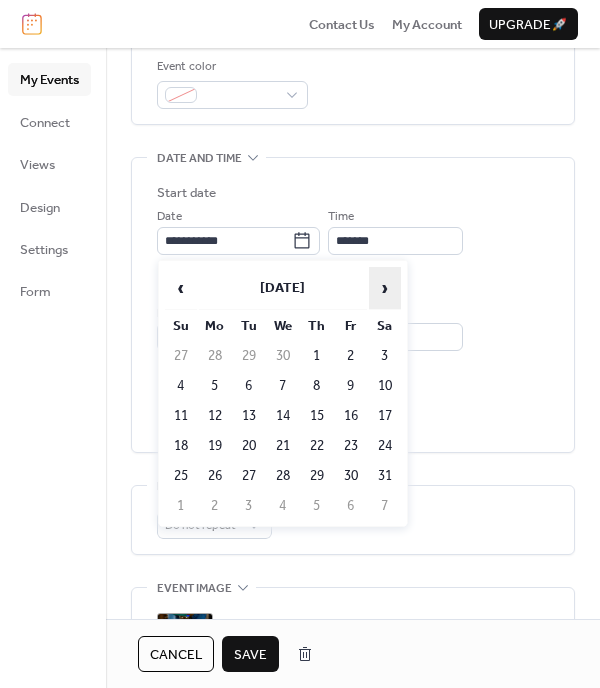 click on "›" at bounding box center [385, 288] 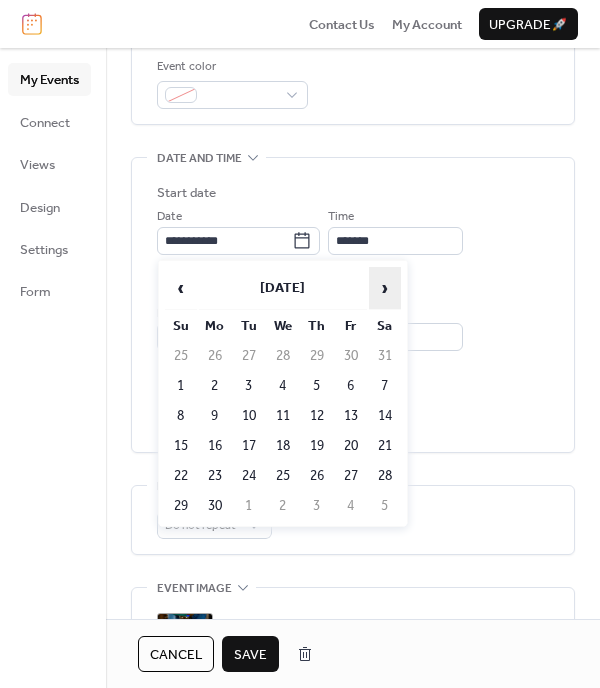 click on "›" at bounding box center [385, 288] 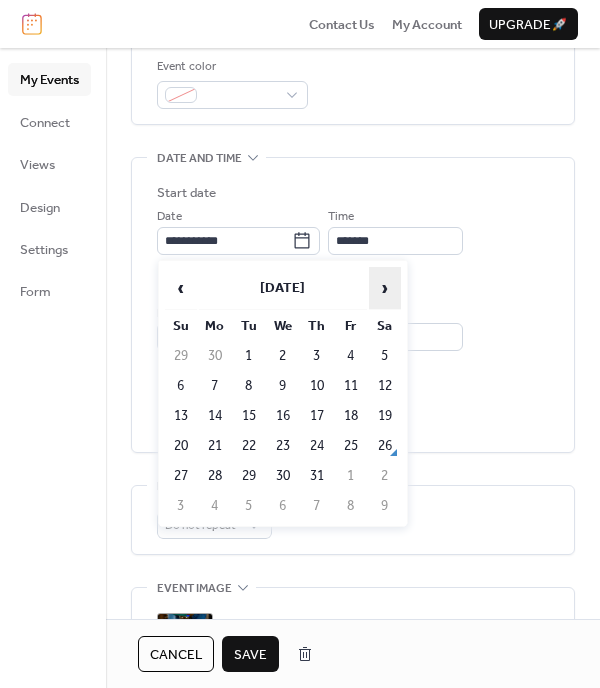 click on "›" at bounding box center [385, 288] 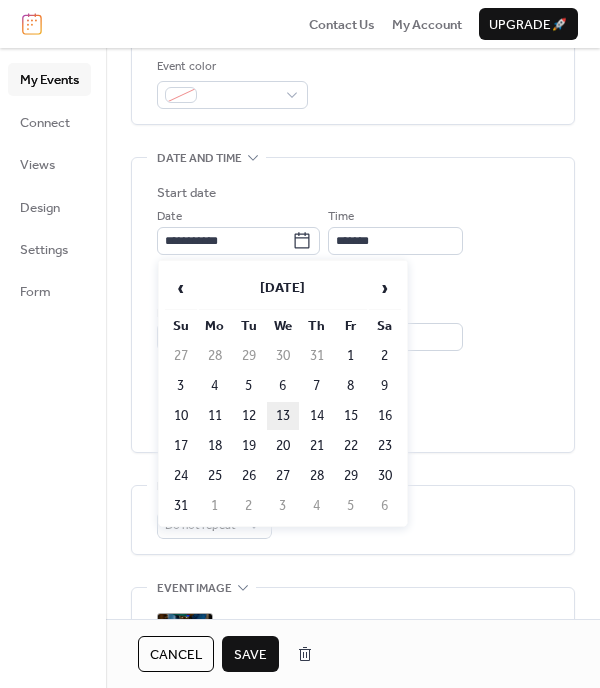 click on "13" at bounding box center (283, 416) 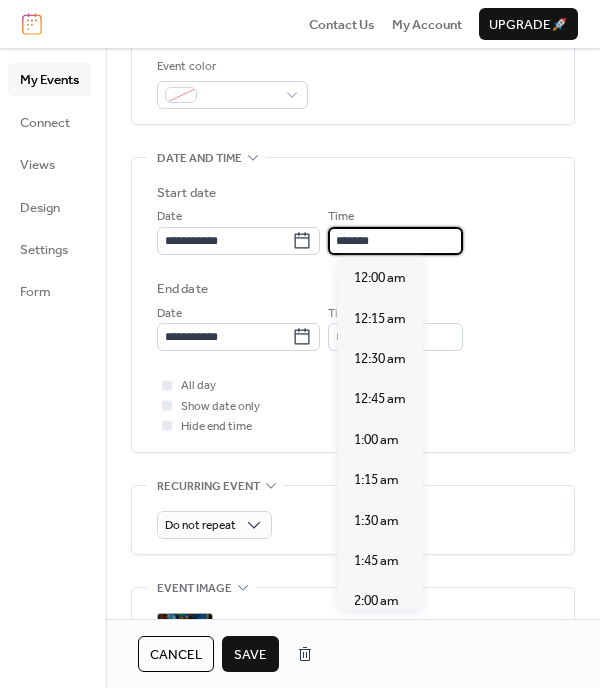 click on "*******" at bounding box center (395, 241) 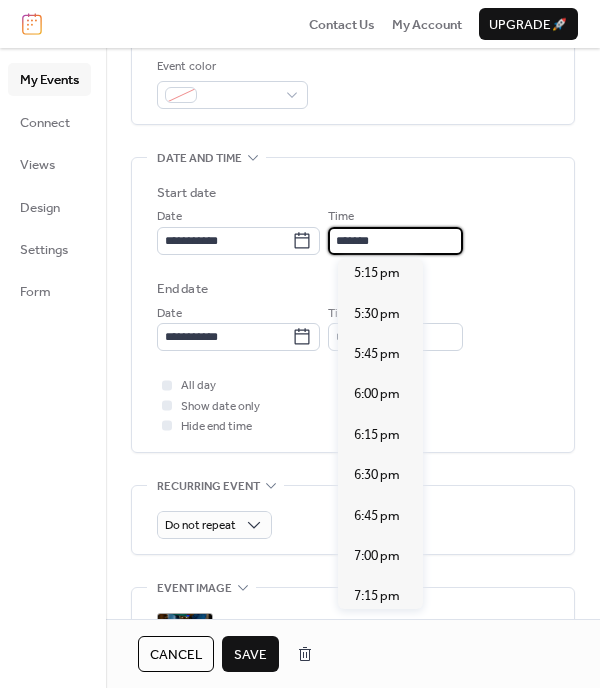 scroll, scrollTop: 2713, scrollLeft: 0, axis: vertical 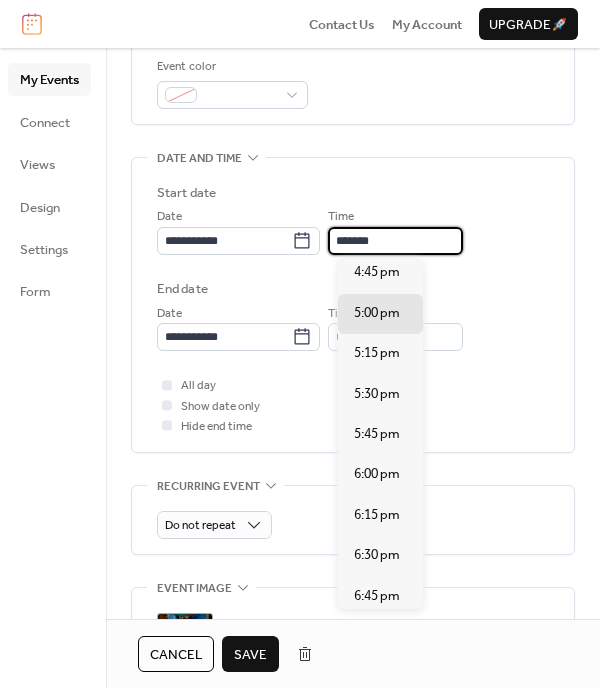 type on "*******" 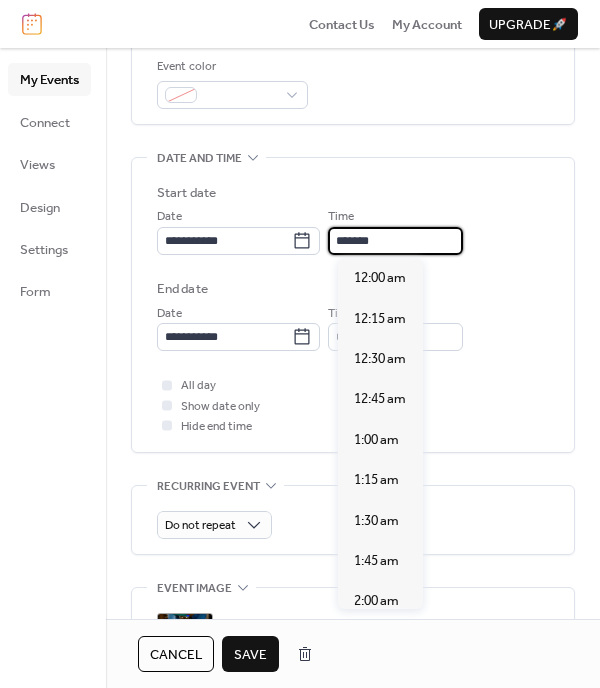 scroll, scrollTop: 2713, scrollLeft: 0, axis: vertical 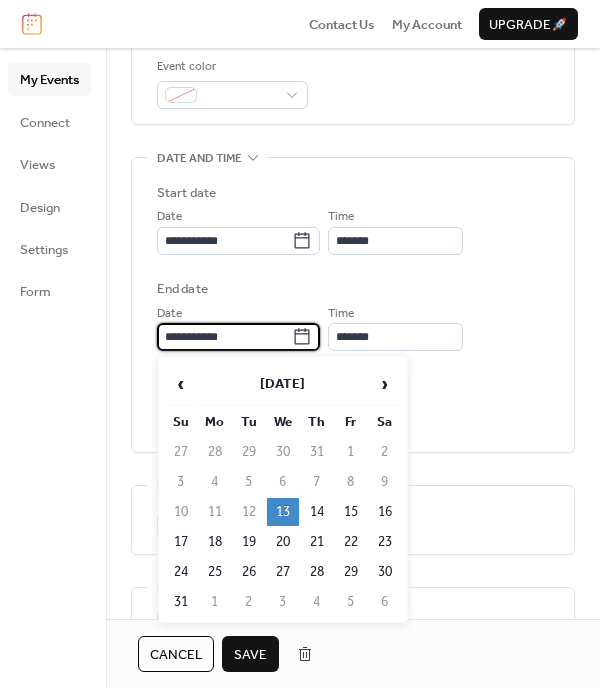 click on "**********" at bounding box center [224, 337] 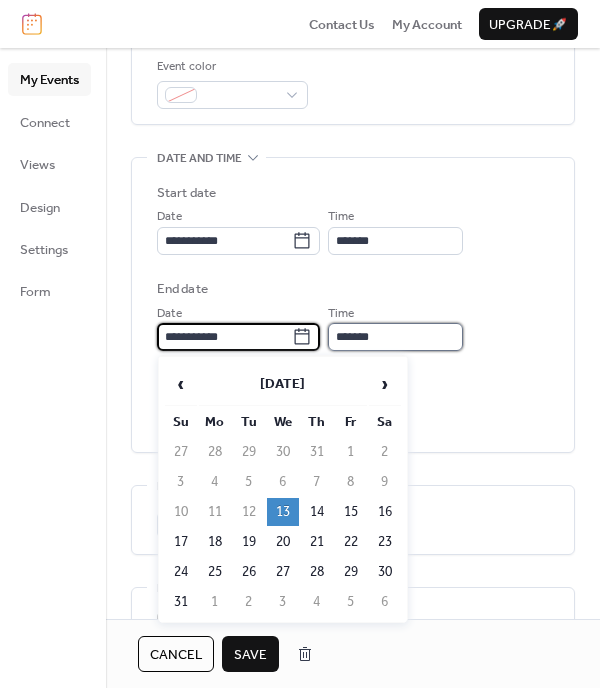 click on "*******" at bounding box center (395, 337) 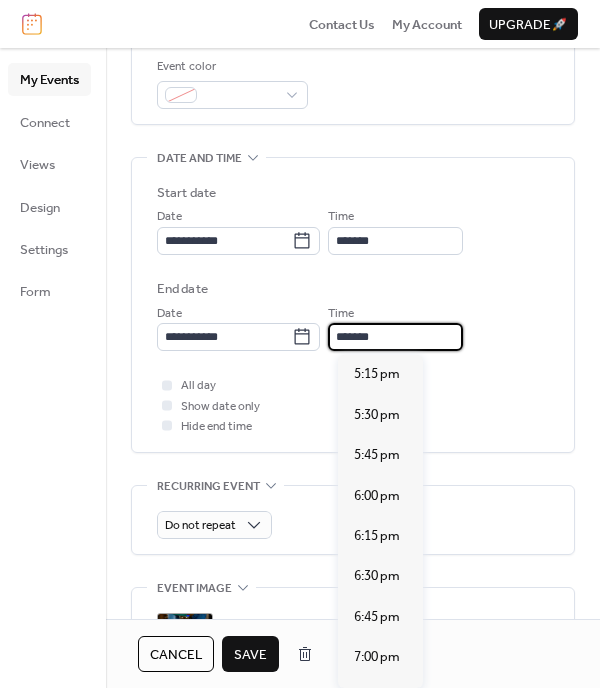 scroll, scrollTop: 359, scrollLeft: 0, axis: vertical 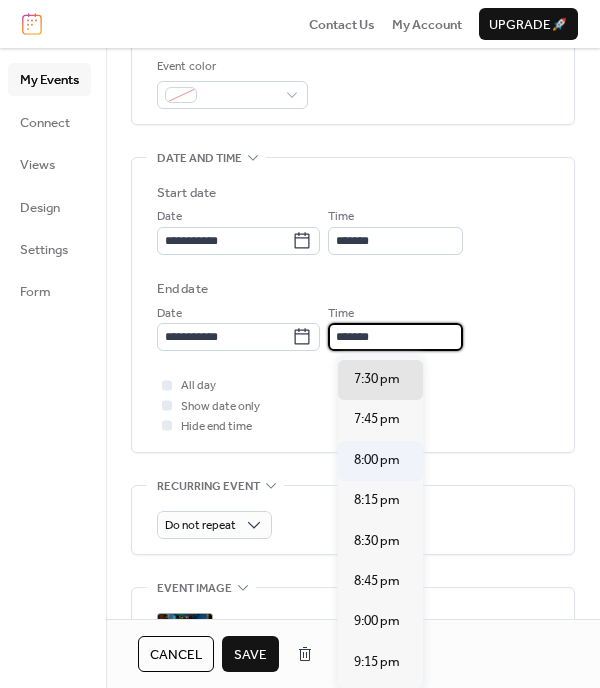 type on "*******" 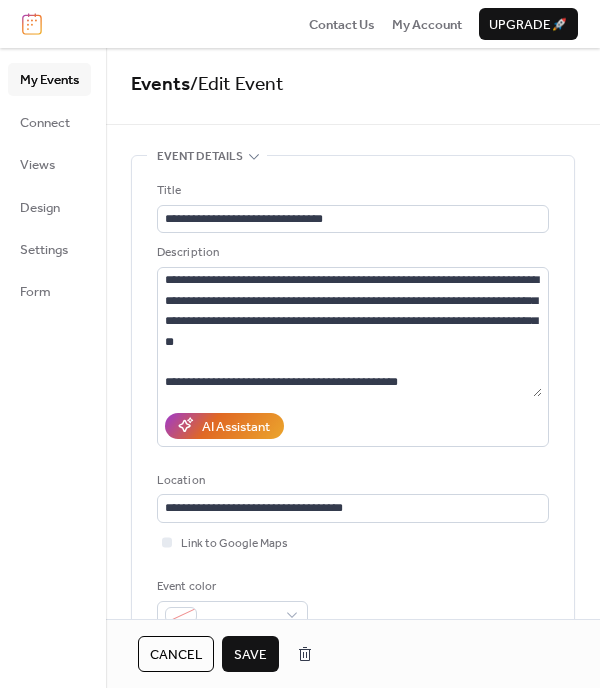 scroll, scrollTop: 0, scrollLeft: 0, axis: both 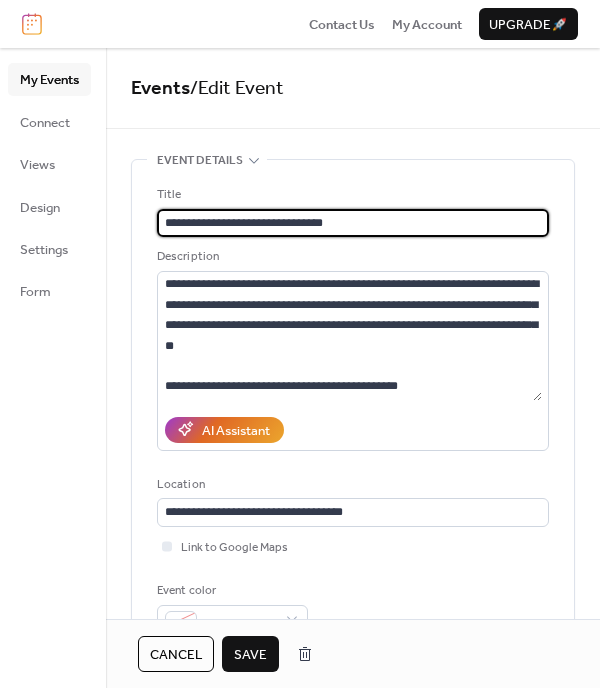 click on "**********" at bounding box center [353, 223] 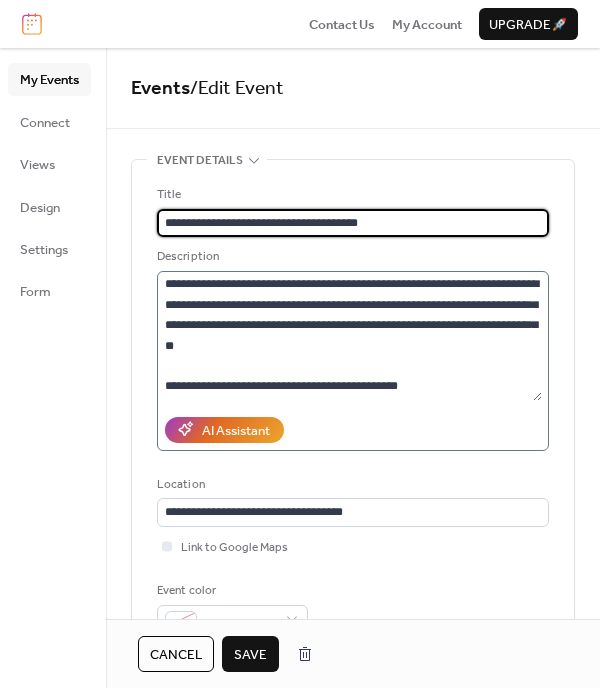scroll, scrollTop: 61, scrollLeft: 0, axis: vertical 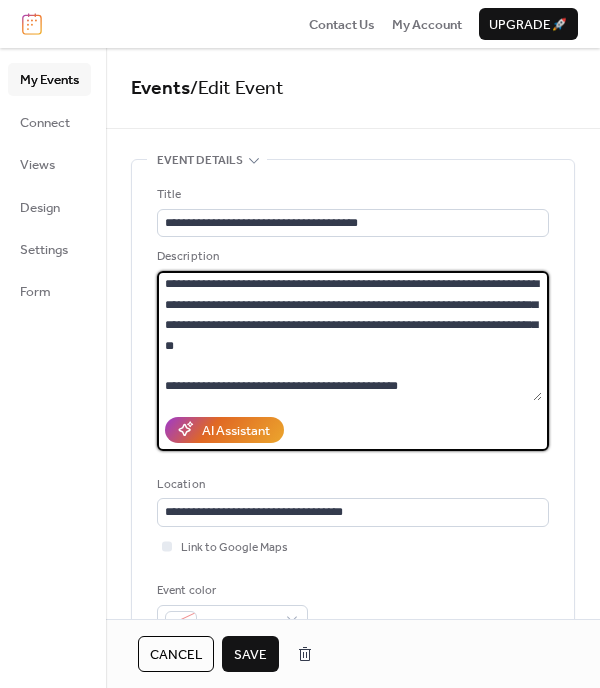drag, startPoint x: 427, startPoint y: 367, endPoint x: 134, endPoint y: 361, distance: 293.06143 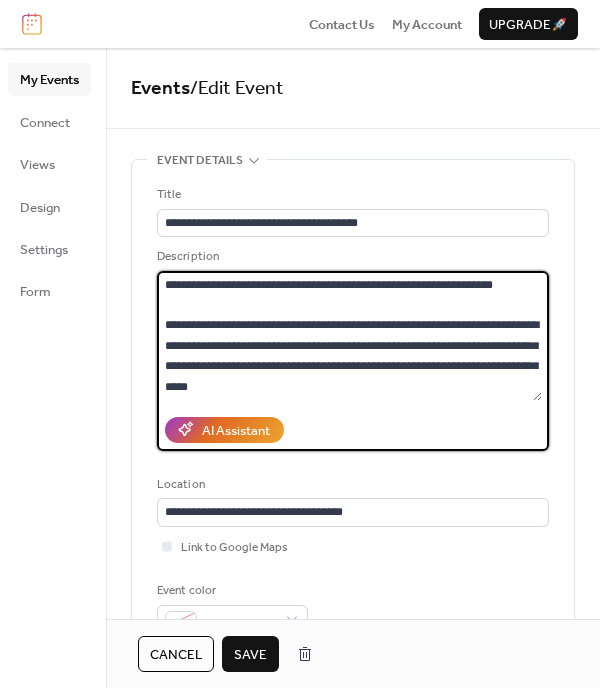scroll, scrollTop: 17, scrollLeft: 0, axis: vertical 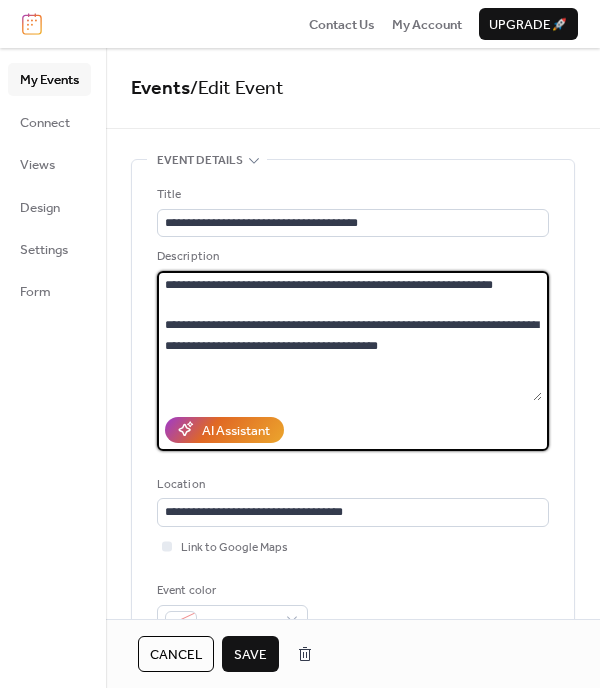 drag, startPoint x: 511, startPoint y: 281, endPoint x: 131, endPoint y: 266, distance: 380.29593 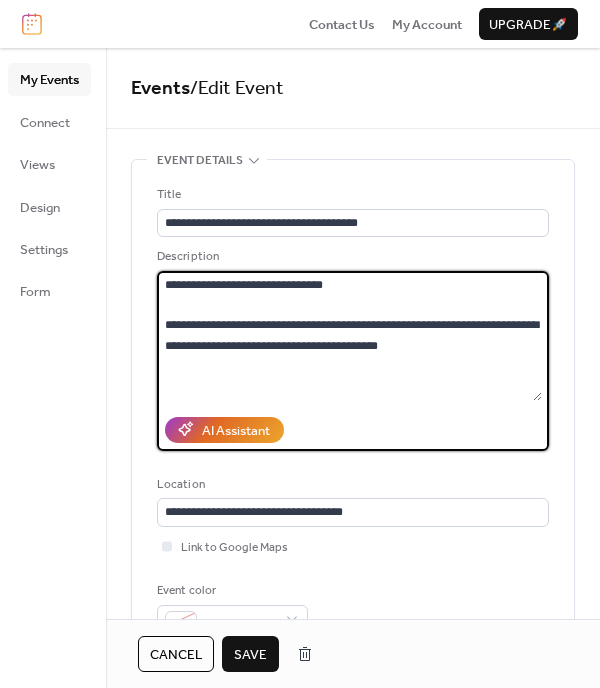 click on "**********" at bounding box center (349, 336) 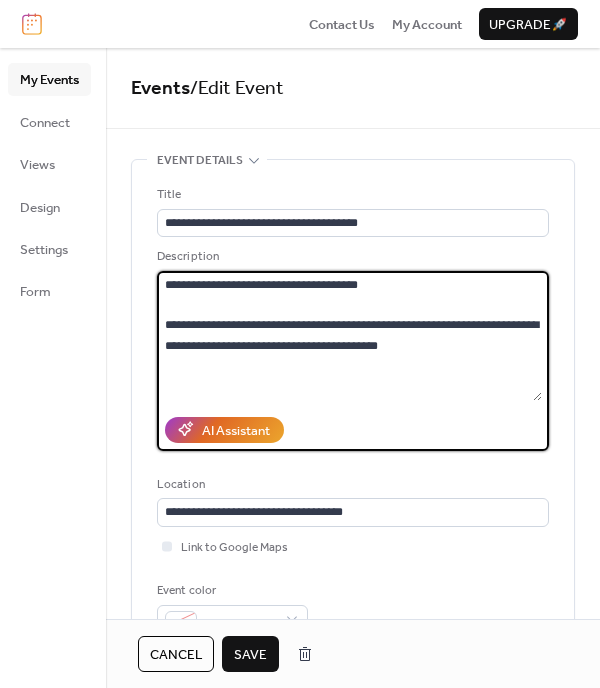 click on "**********" at bounding box center (349, 336) 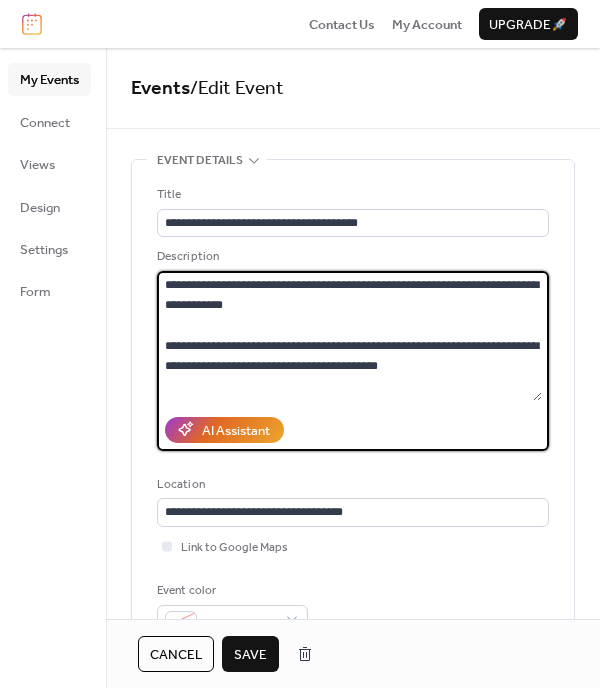 scroll, scrollTop: 40, scrollLeft: 0, axis: vertical 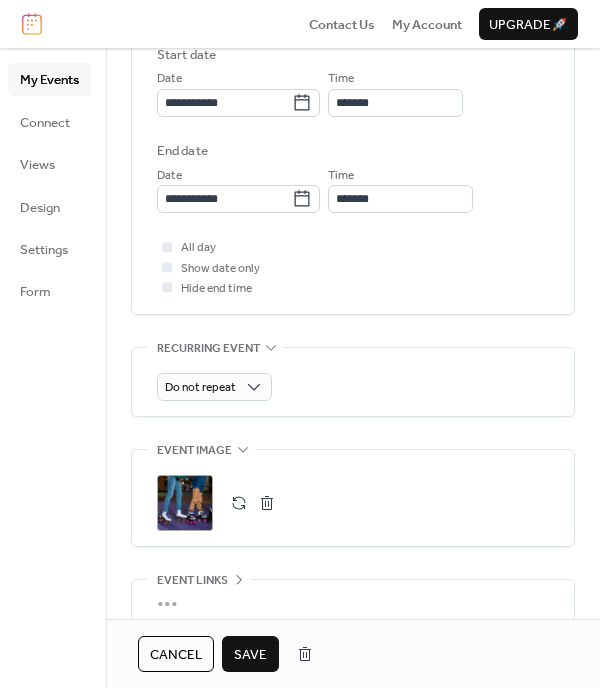 type on "**********" 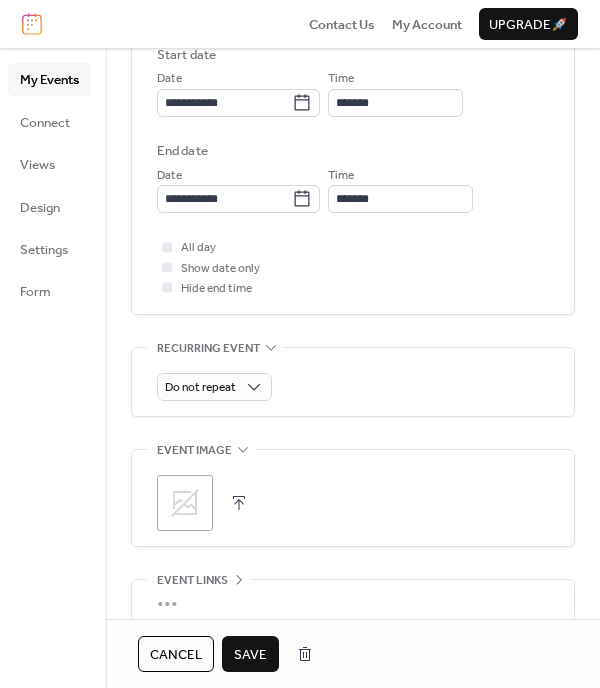 click at bounding box center (239, 503) 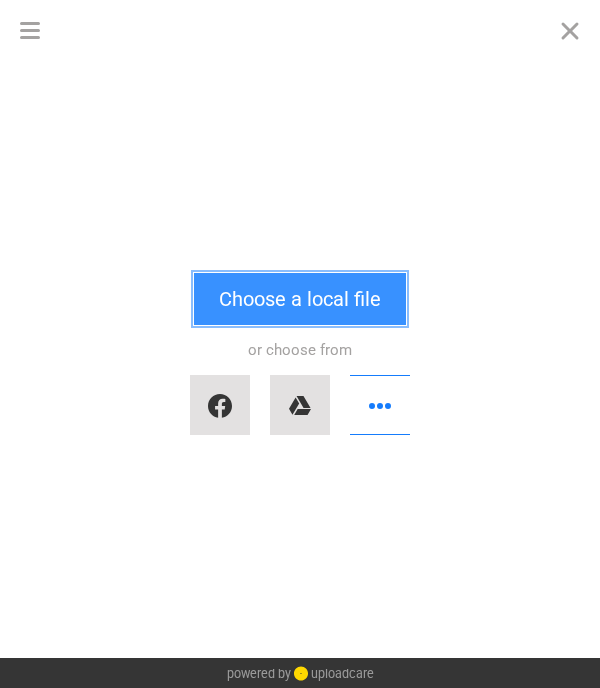click on "Choose a local file" at bounding box center [300, 299] 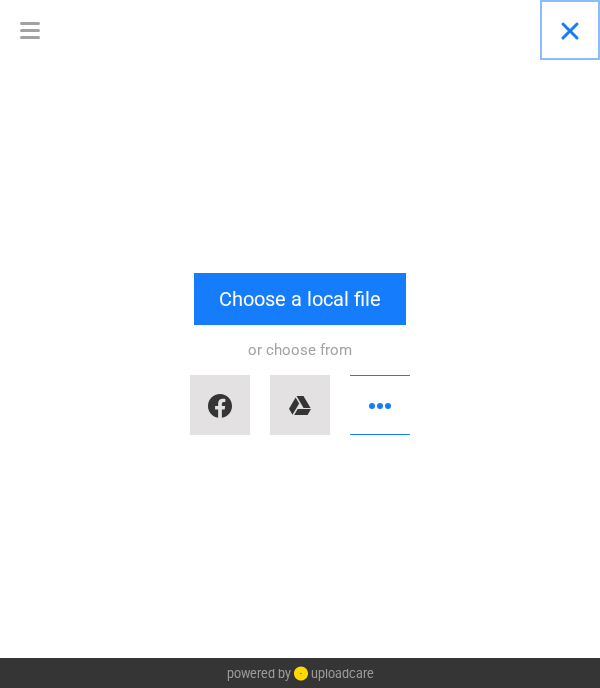 click at bounding box center [570, 30] 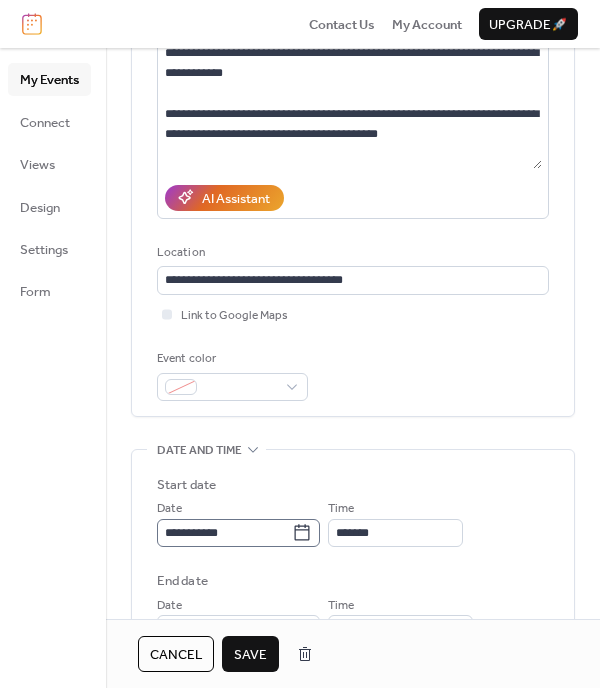 scroll, scrollTop: 247, scrollLeft: 0, axis: vertical 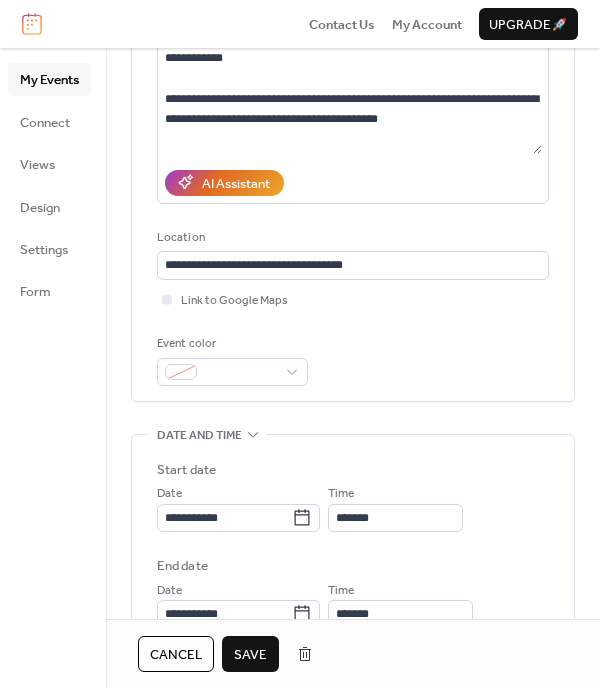 click on "Save" at bounding box center (250, 655) 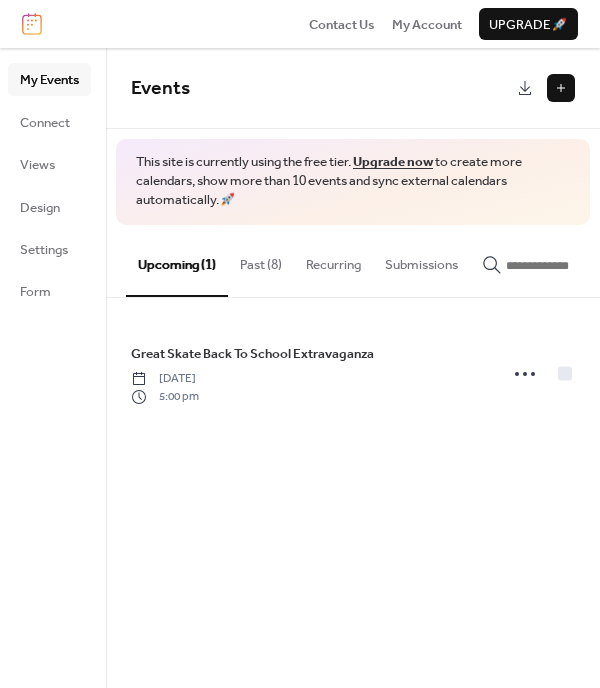 click on "Past (8)" at bounding box center (261, 260) 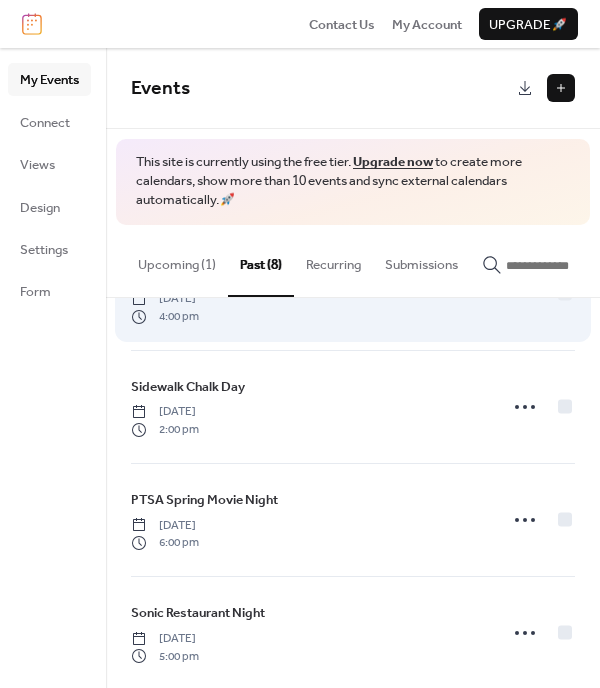 scroll, scrollTop: 0, scrollLeft: 0, axis: both 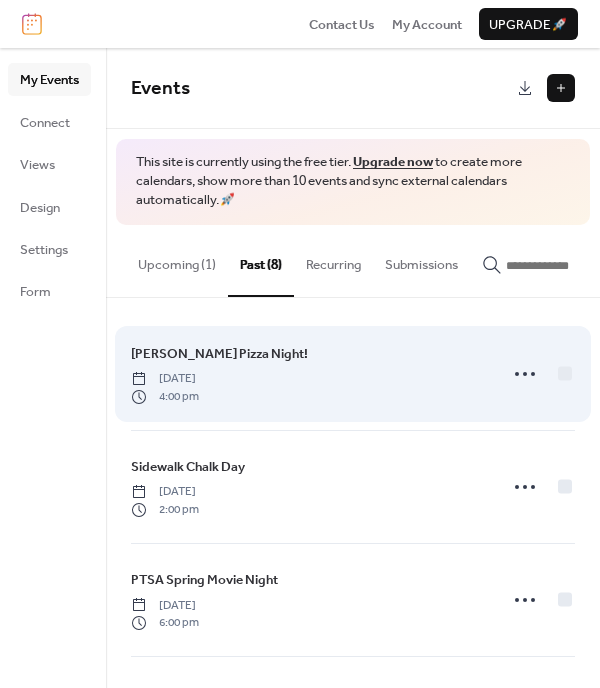 click on "Peter Piper Pizza Night!  Thursday, May 8, 2025 4:00 pm" at bounding box center [308, 374] 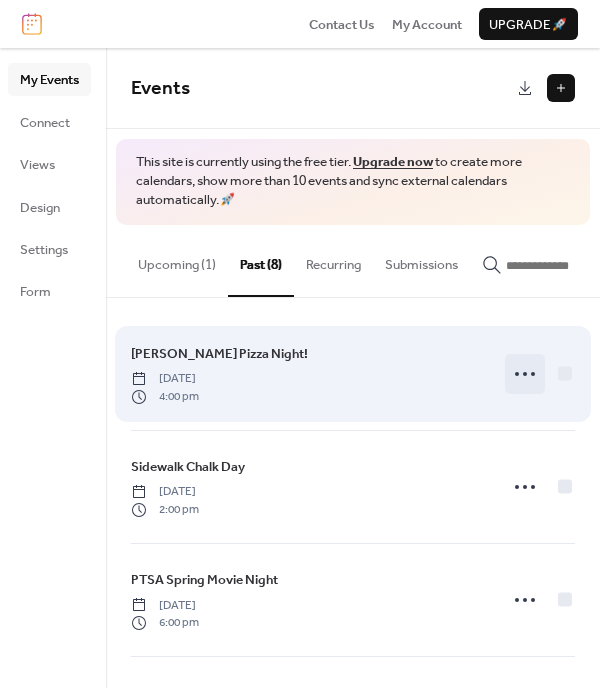 click 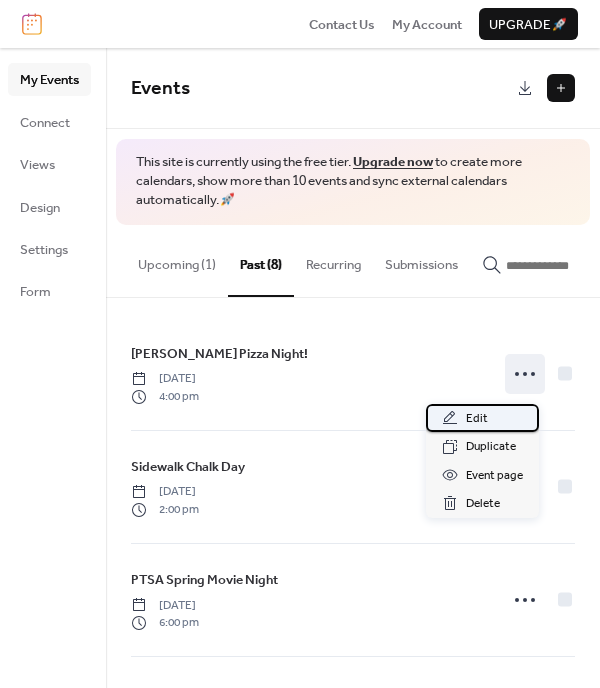click on "Edit" at bounding box center [477, 419] 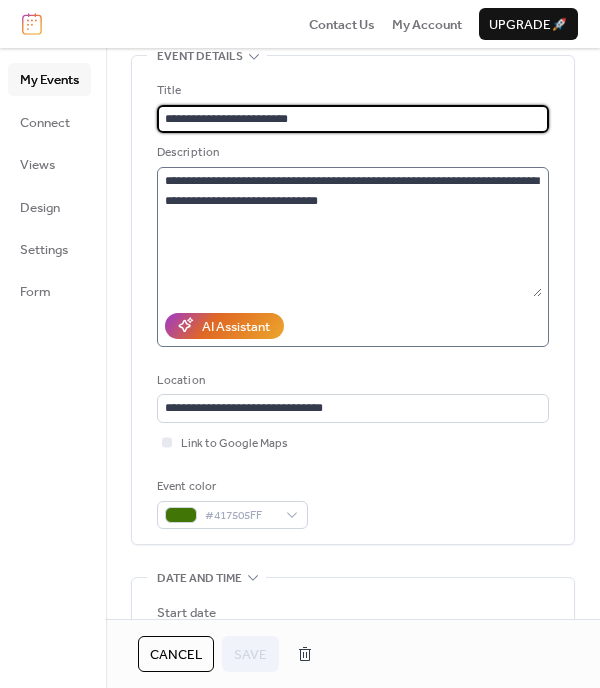 scroll, scrollTop: 107, scrollLeft: 0, axis: vertical 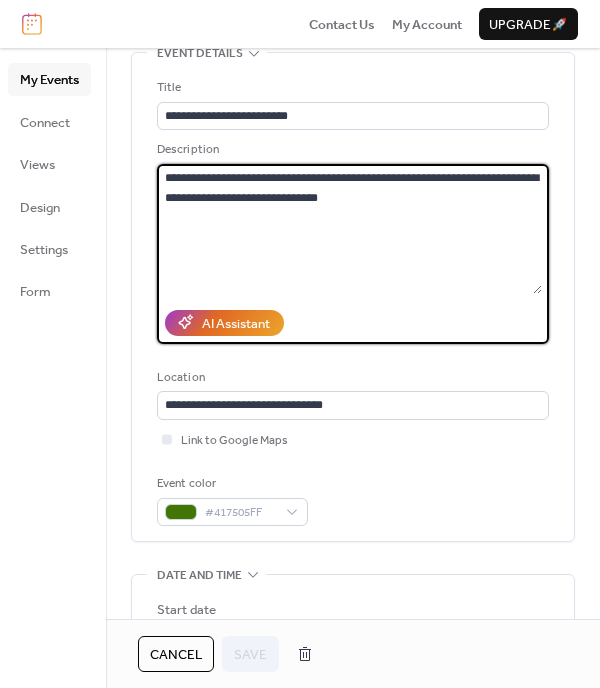click on "**********" at bounding box center (349, 229) 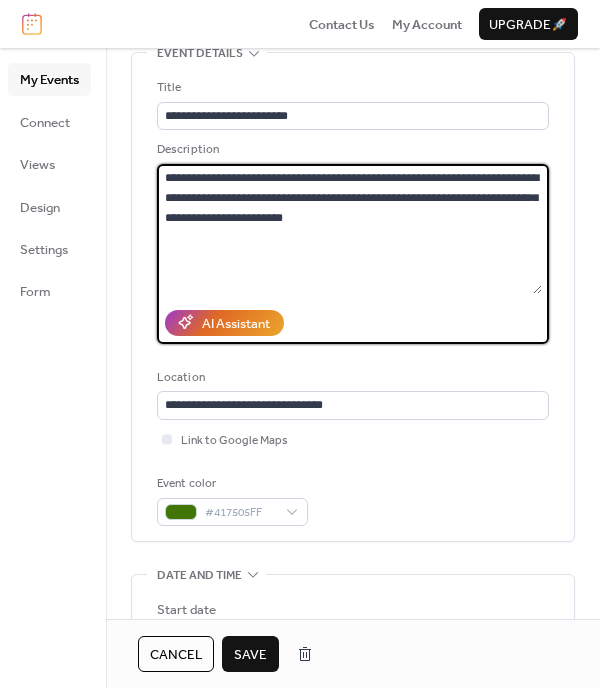 click on "**********" at bounding box center [349, 229] 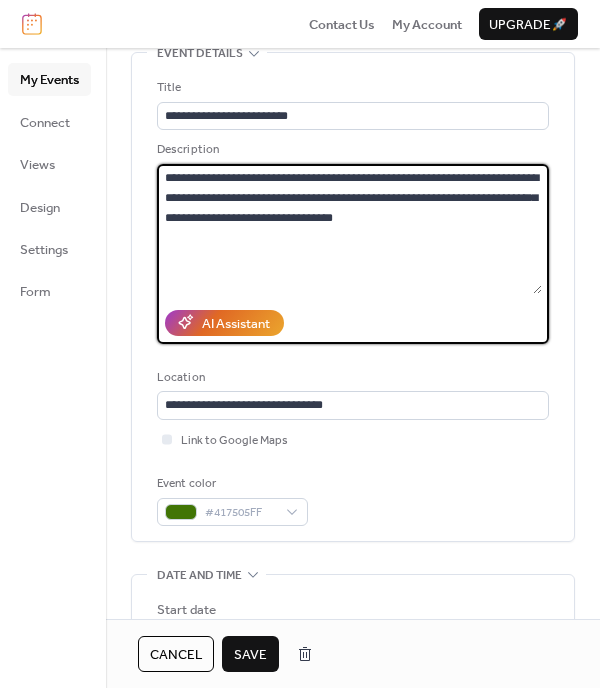 click on "**********" at bounding box center (349, 229) 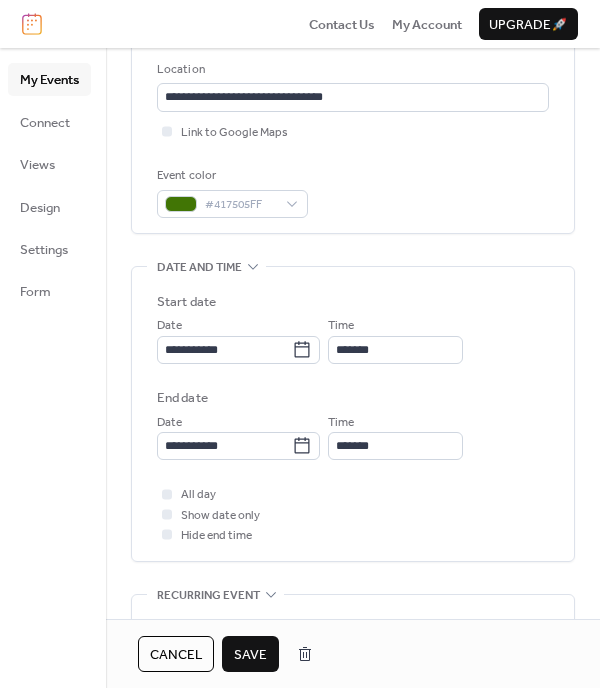 scroll, scrollTop: 448, scrollLeft: 0, axis: vertical 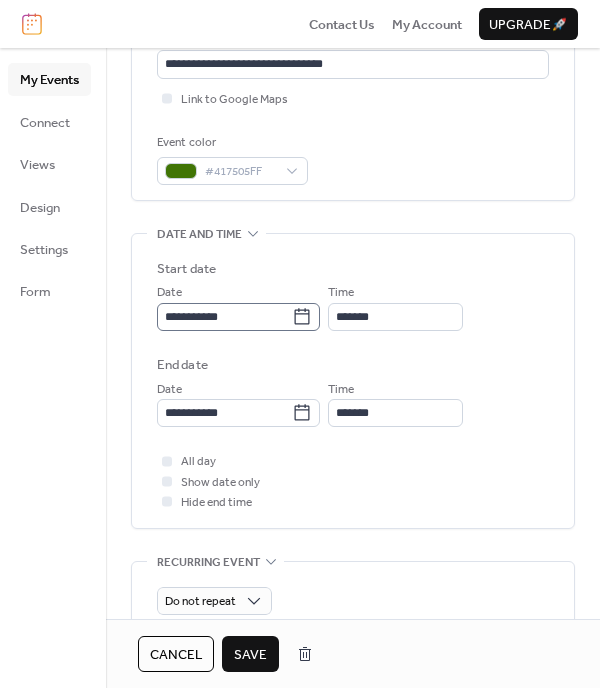 type on "**********" 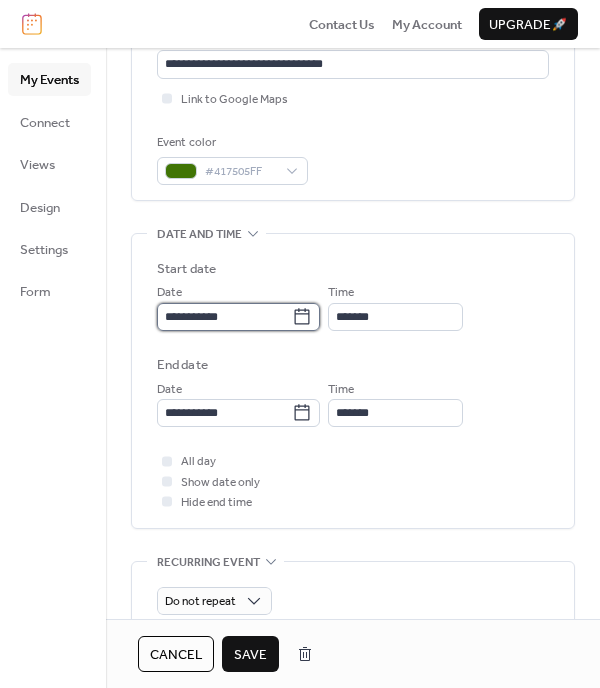 click on "**********" at bounding box center [224, 317] 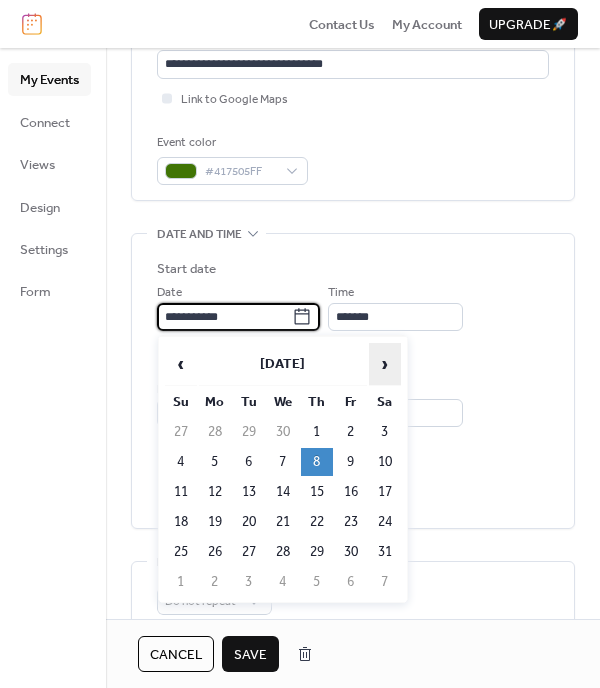 click on "›" at bounding box center [385, 364] 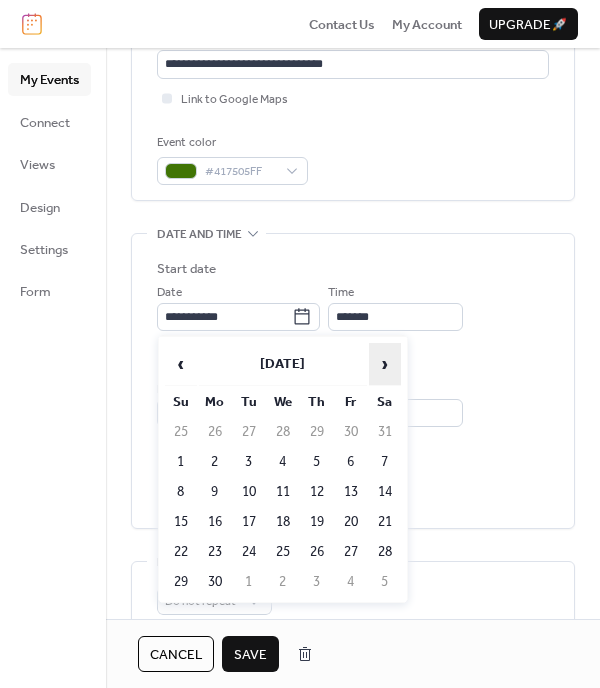 click on "›" at bounding box center (385, 364) 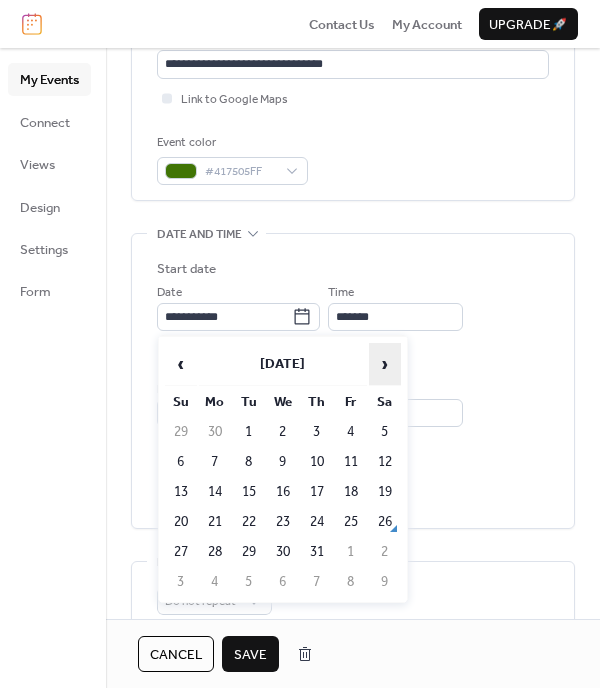click on "›" at bounding box center (385, 364) 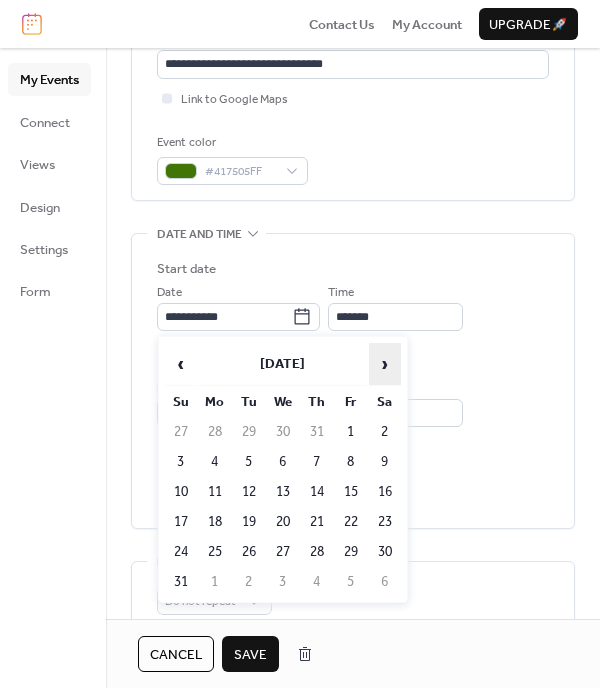 click on "›" at bounding box center [385, 364] 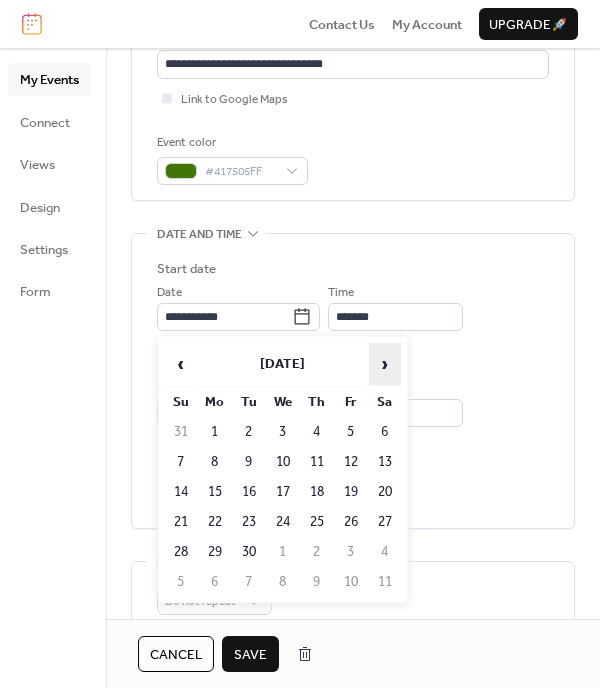 click on "›" at bounding box center (385, 364) 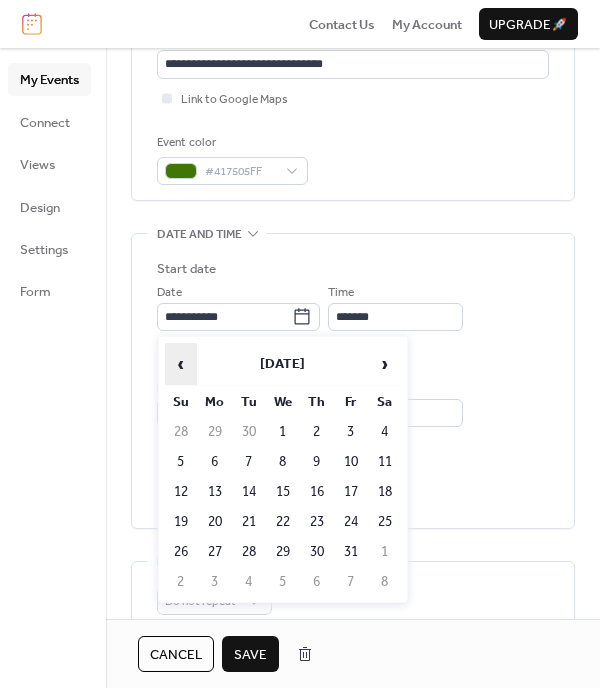 click on "‹" at bounding box center [181, 364] 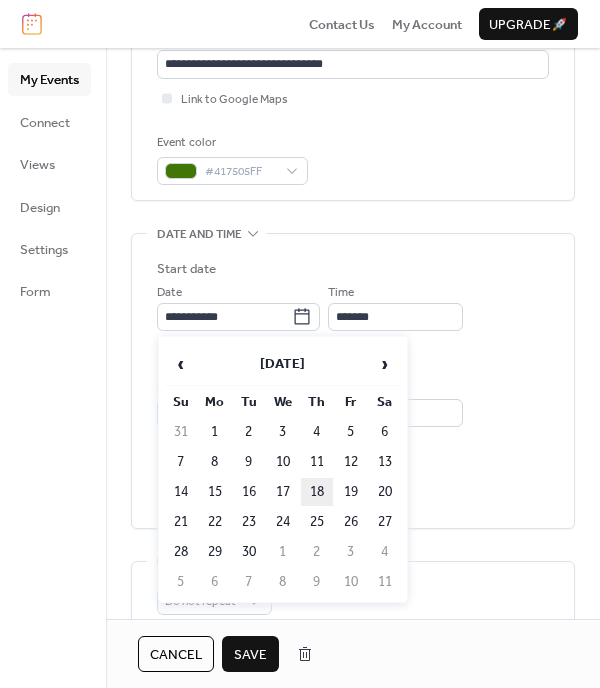 click on "18" at bounding box center [317, 492] 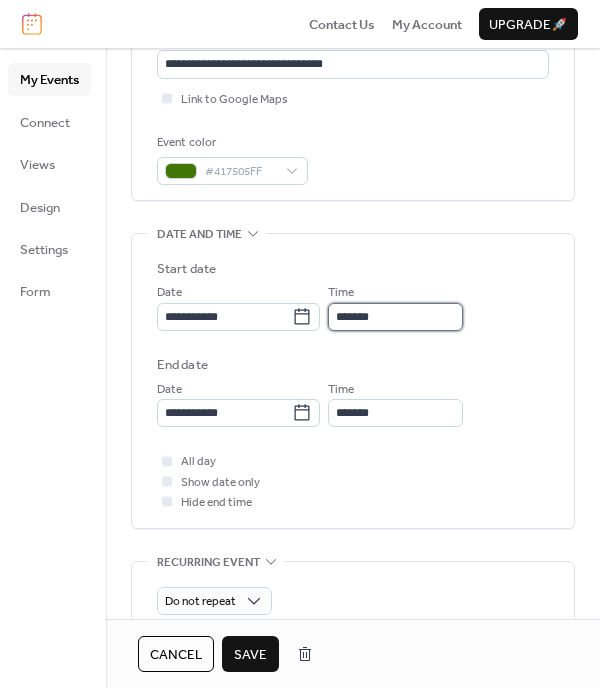 click on "*******" at bounding box center (395, 317) 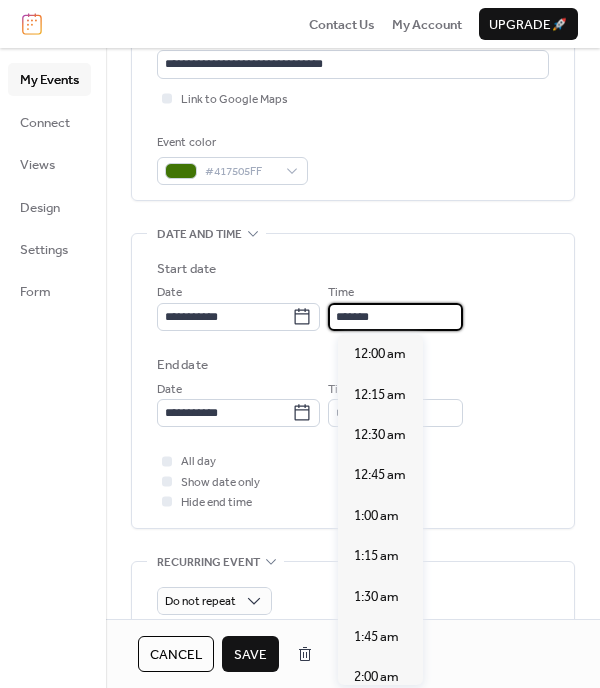 scroll, scrollTop: 2553, scrollLeft: 0, axis: vertical 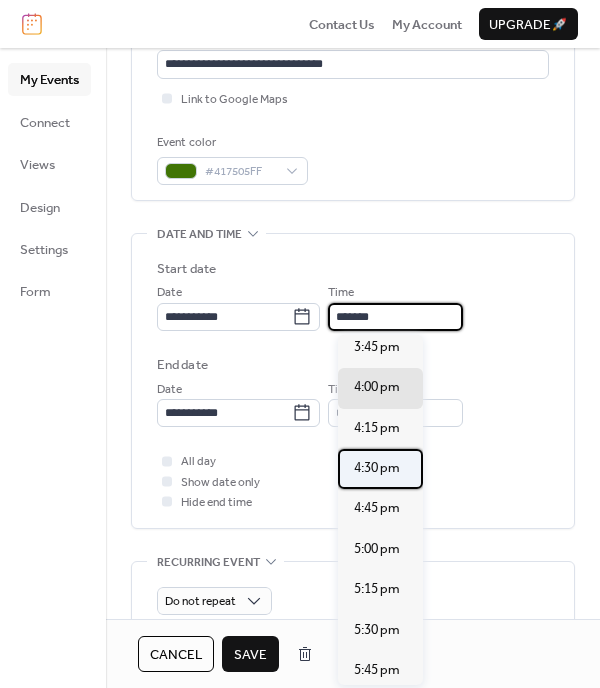 click on "4:30 pm" at bounding box center (377, 468) 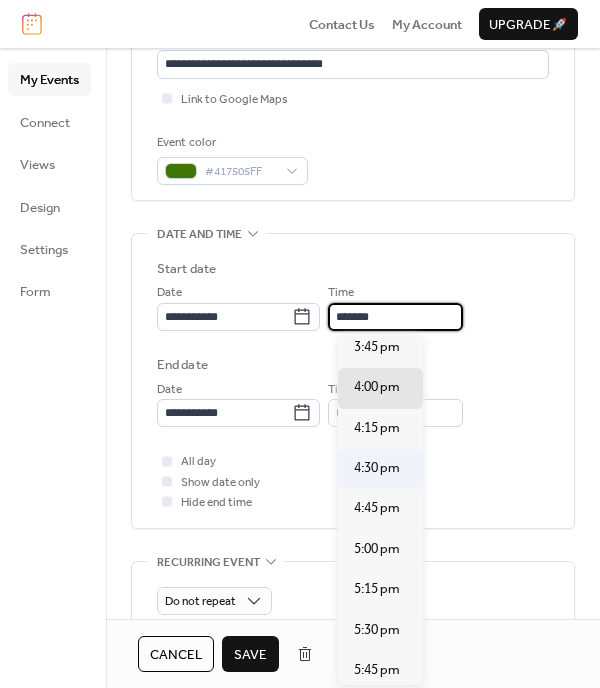 type on "*******" 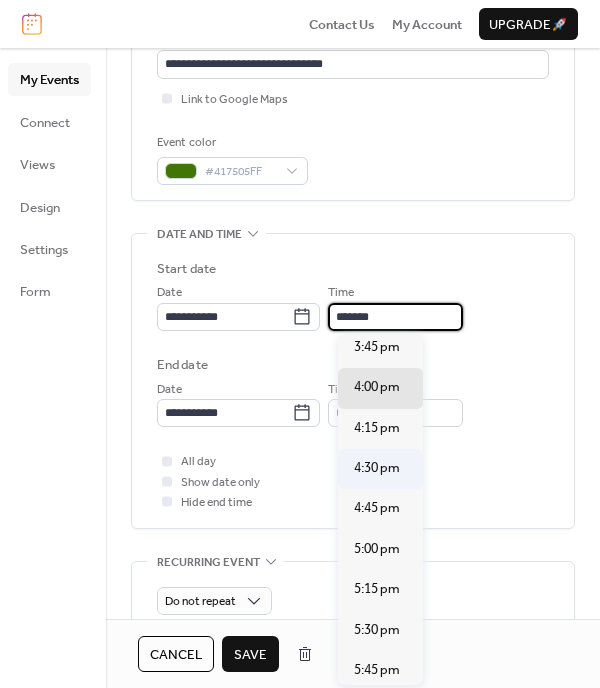 type on "*******" 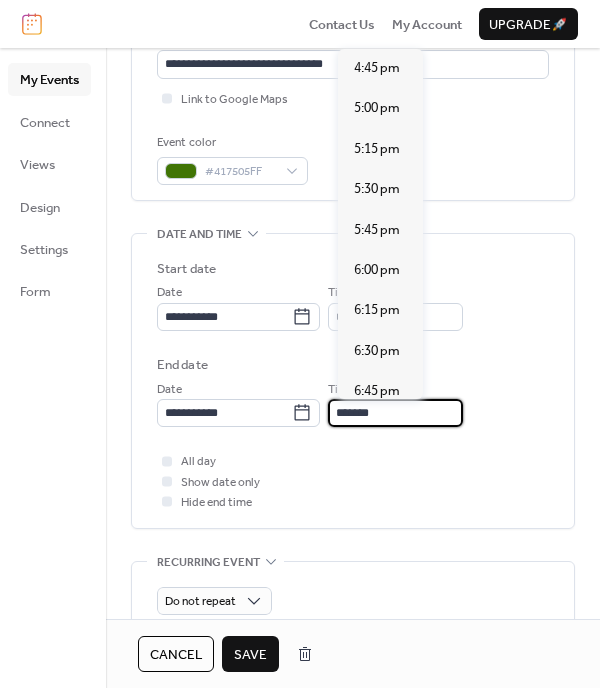 click on "*******" at bounding box center (395, 413) 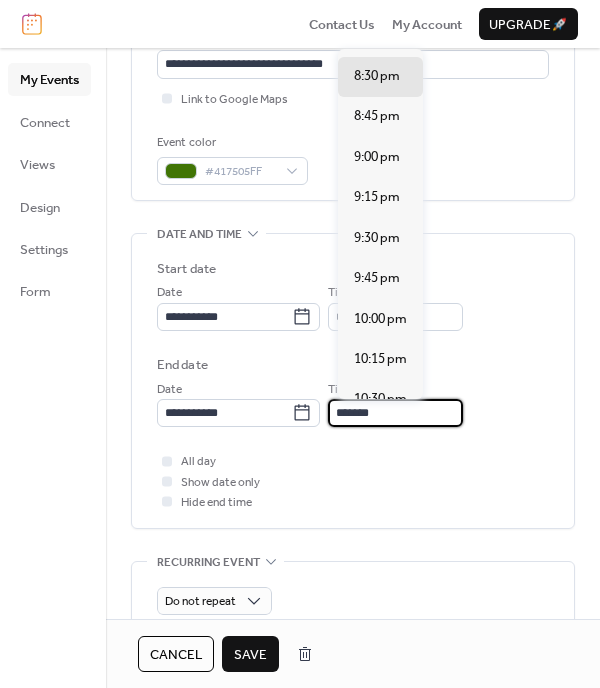 click on "*******" at bounding box center (395, 413) 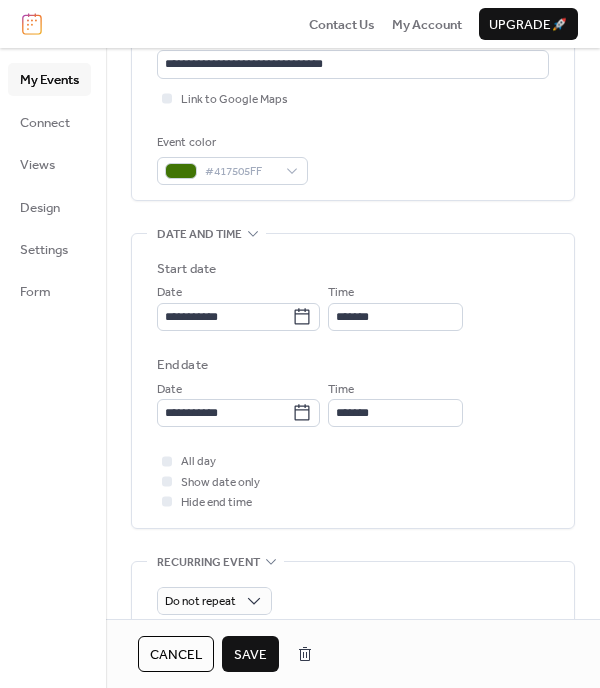 click on "All day Show date only Hide end time" at bounding box center [353, 481] 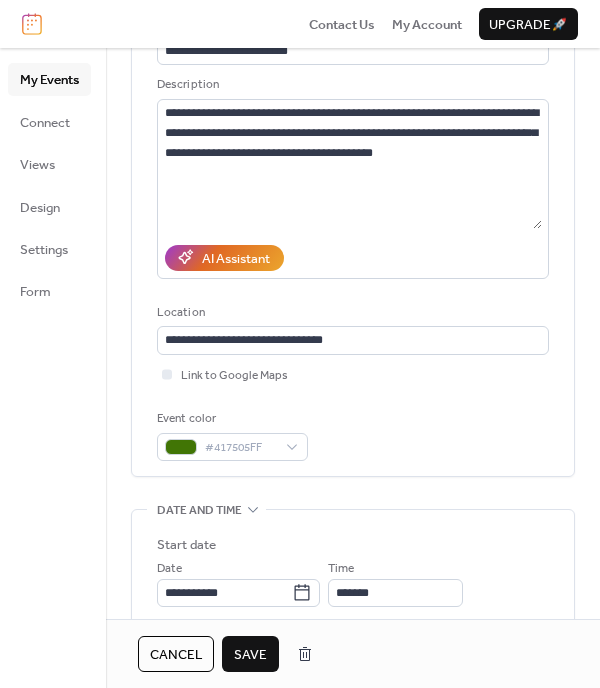 scroll, scrollTop: 0, scrollLeft: 0, axis: both 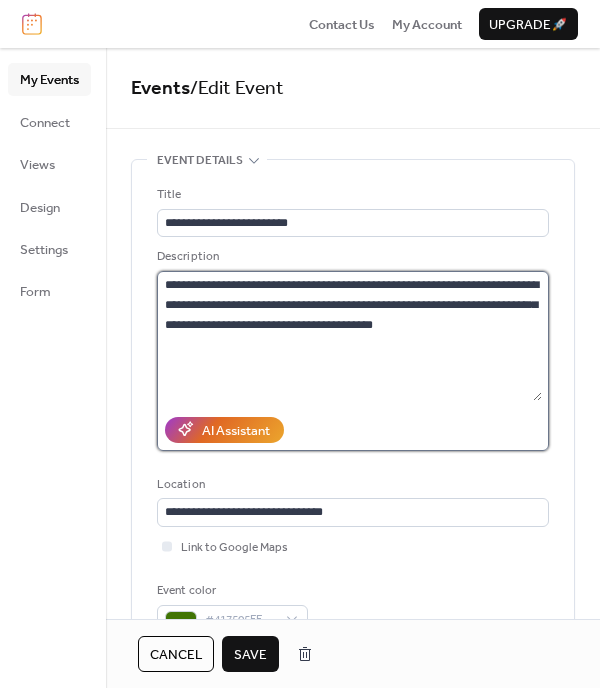 click on "**********" at bounding box center [349, 336] 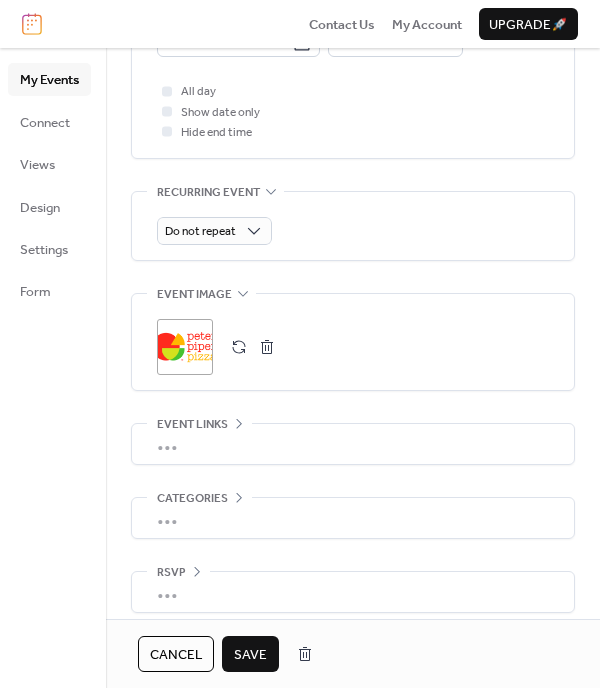 scroll, scrollTop: 832, scrollLeft: 0, axis: vertical 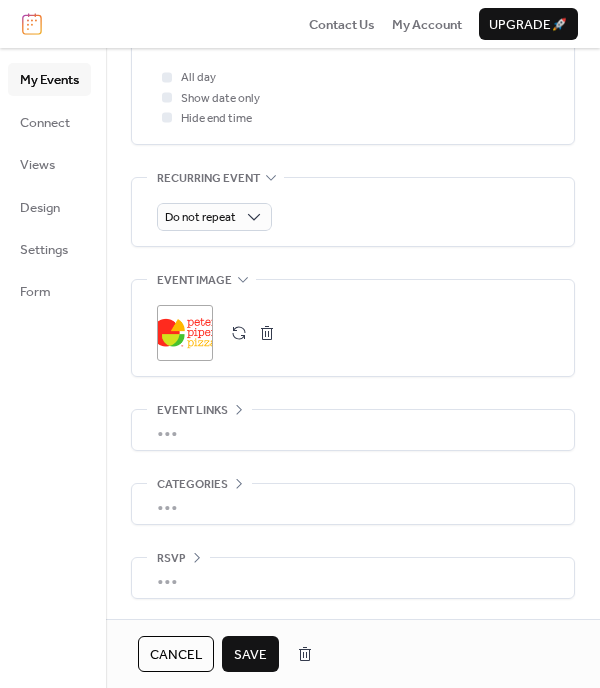 type on "**********" 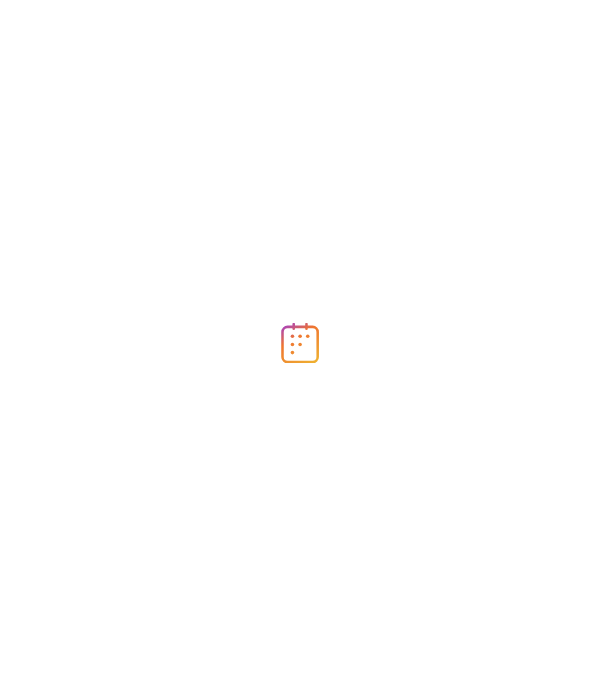 scroll, scrollTop: 0, scrollLeft: 0, axis: both 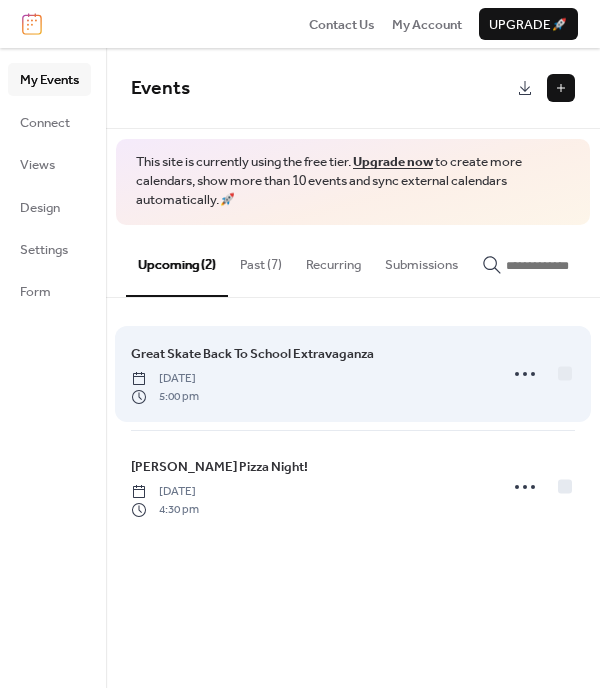 click on "Great Skate Back To School Extravaganza [DATE] 5:00 pm" at bounding box center [308, 374] 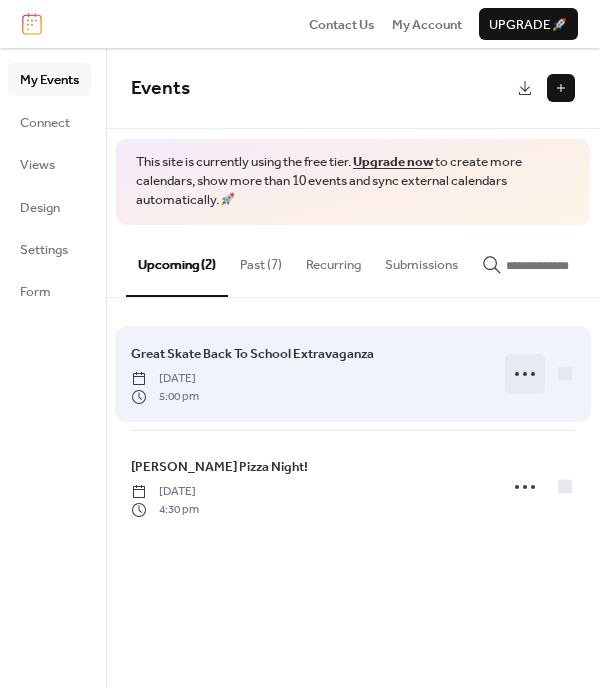 click 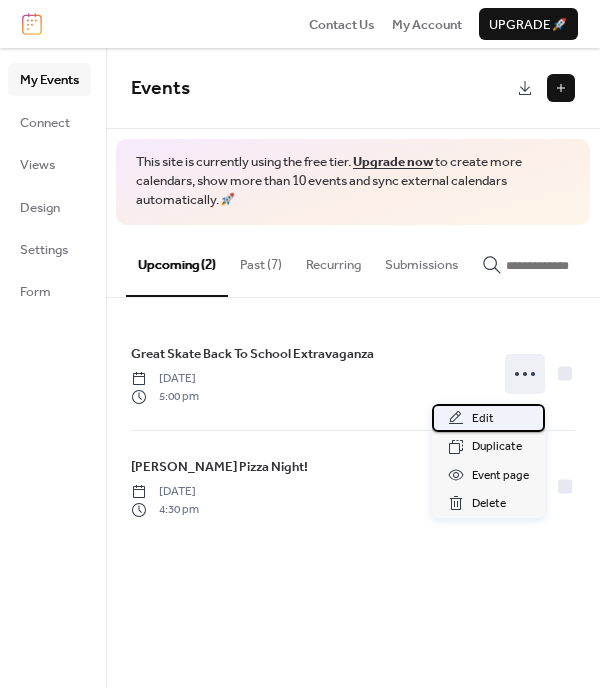 click on "Edit" at bounding box center (488, 418) 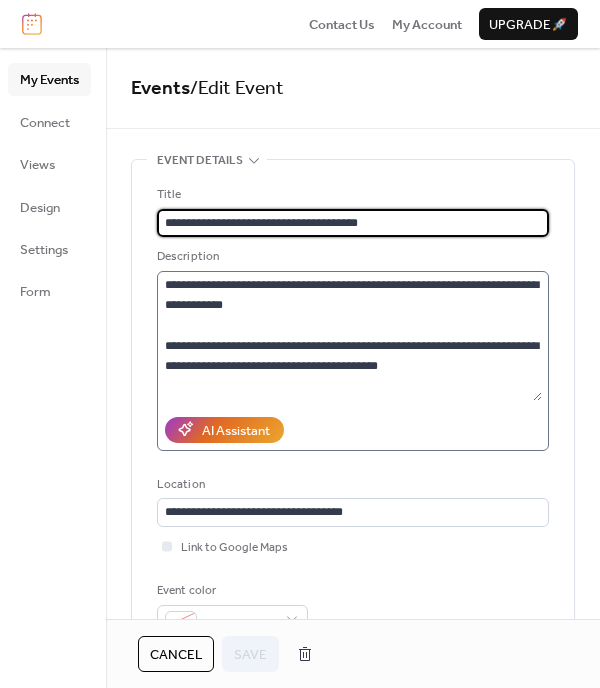 scroll, scrollTop: 40, scrollLeft: 0, axis: vertical 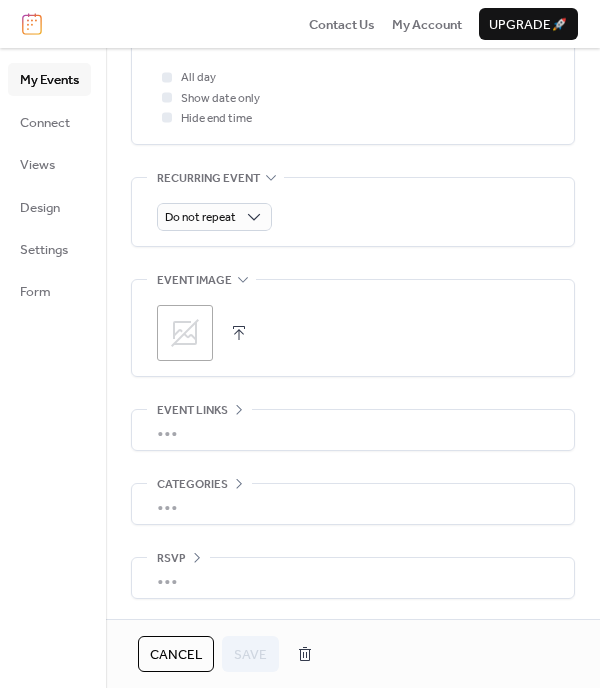 click at bounding box center (239, 333) 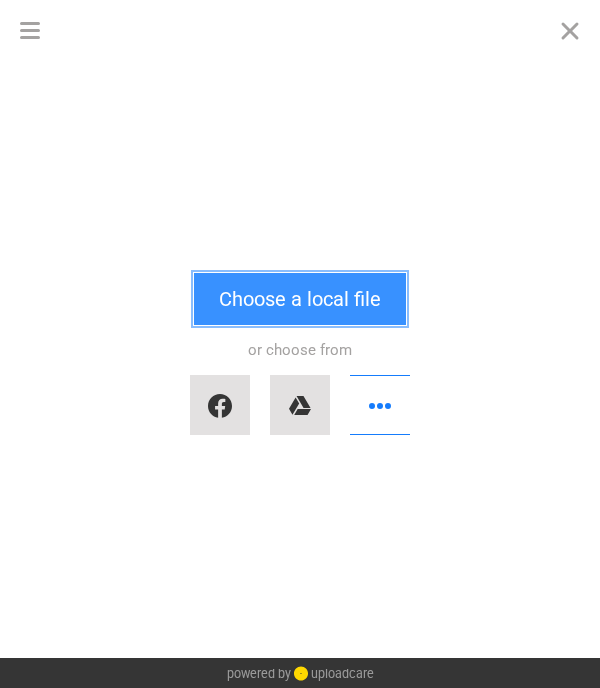 click on "Choose a local file" at bounding box center (300, 299) 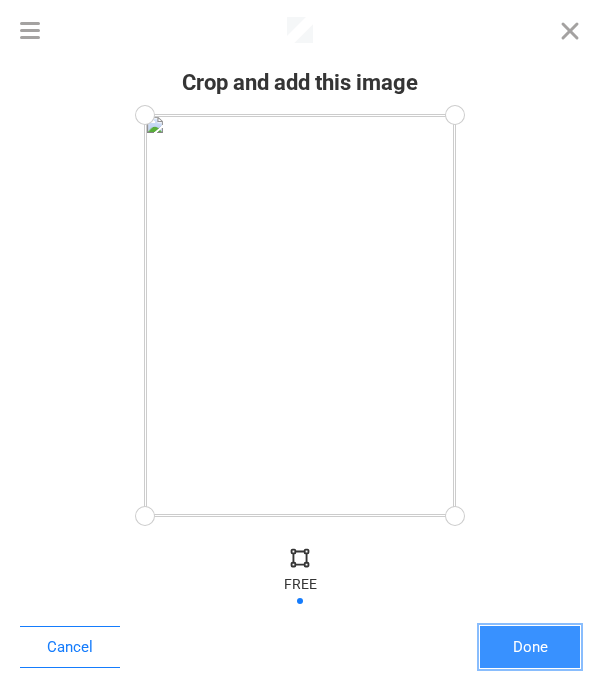 click on "Done" at bounding box center [530, 647] 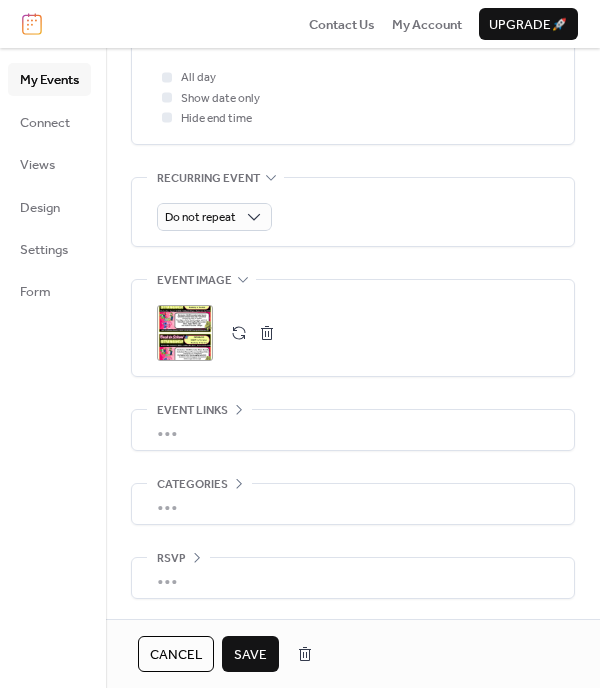 click on "Save" at bounding box center [250, 655] 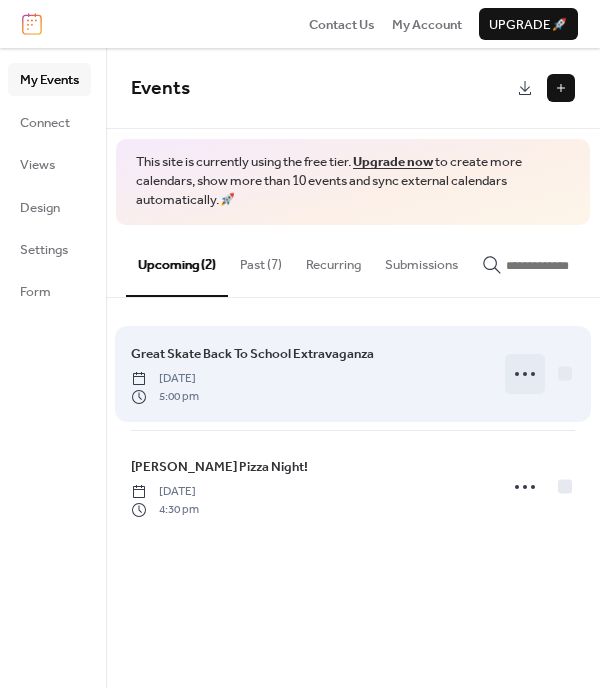 click 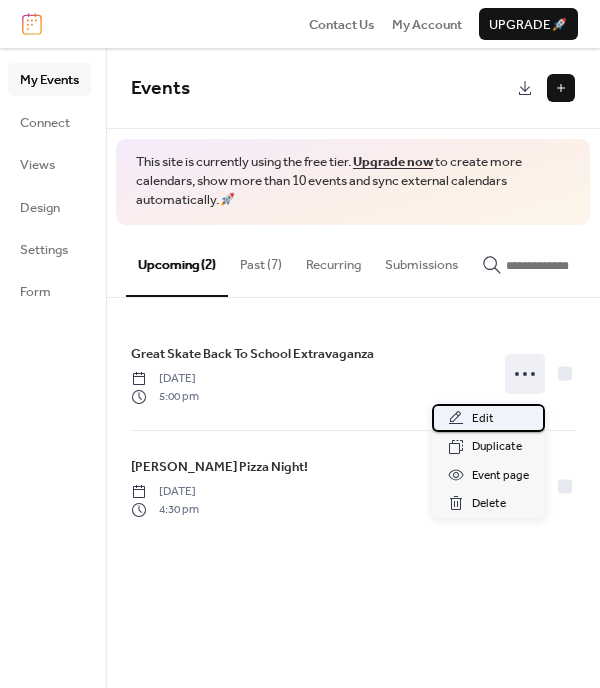 click on "Edit" at bounding box center (483, 419) 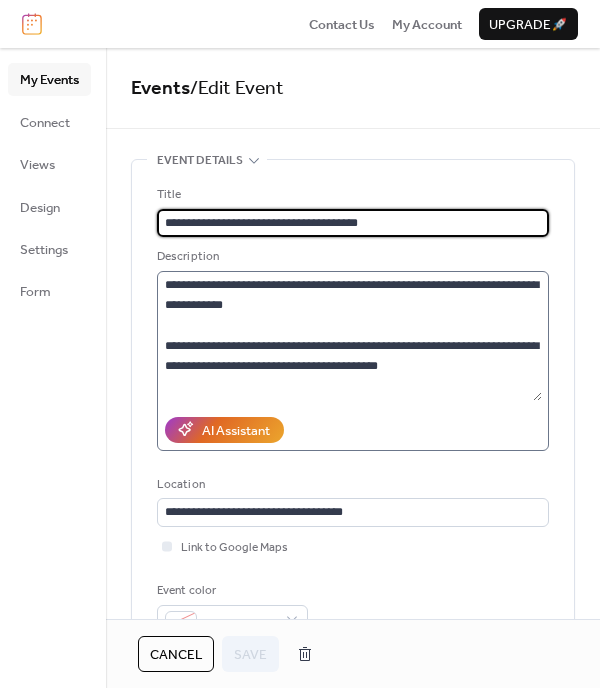 scroll, scrollTop: 40, scrollLeft: 0, axis: vertical 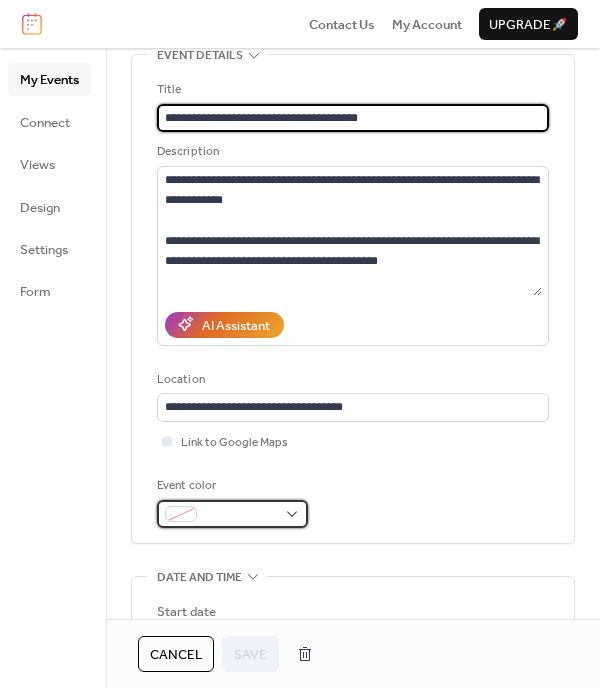 click at bounding box center (232, 514) 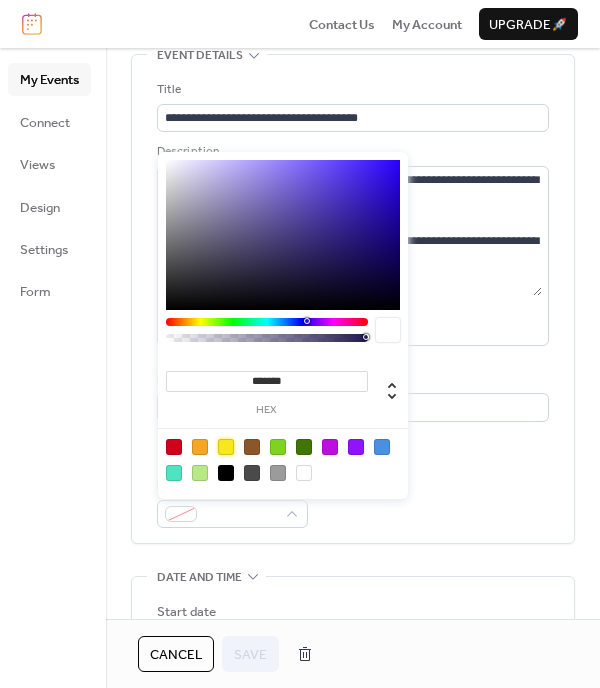 click at bounding box center (226, 447) 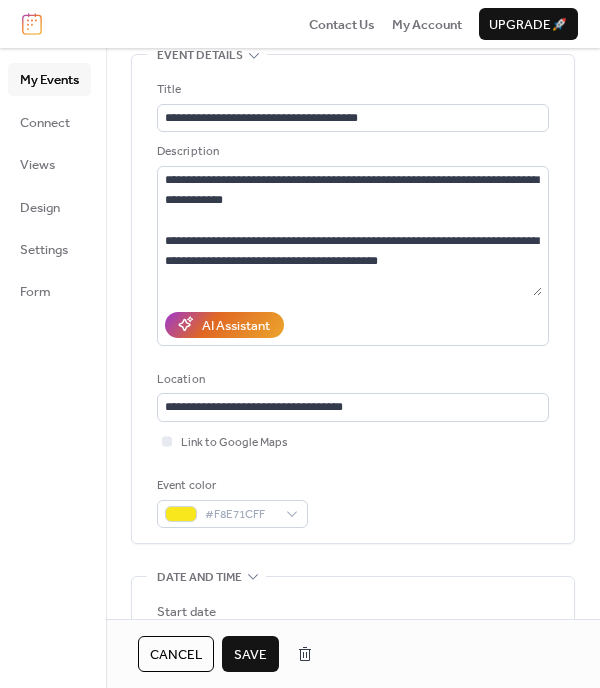 click on "Save" at bounding box center [250, 654] 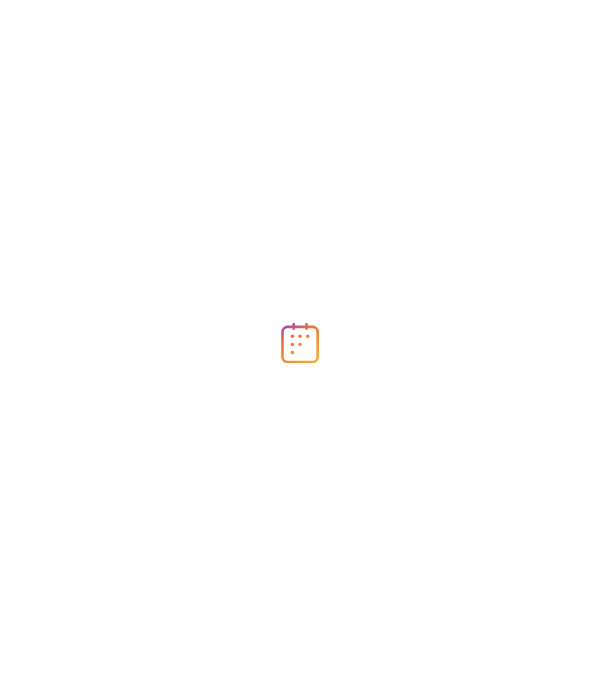 scroll, scrollTop: 0, scrollLeft: 0, axis: both 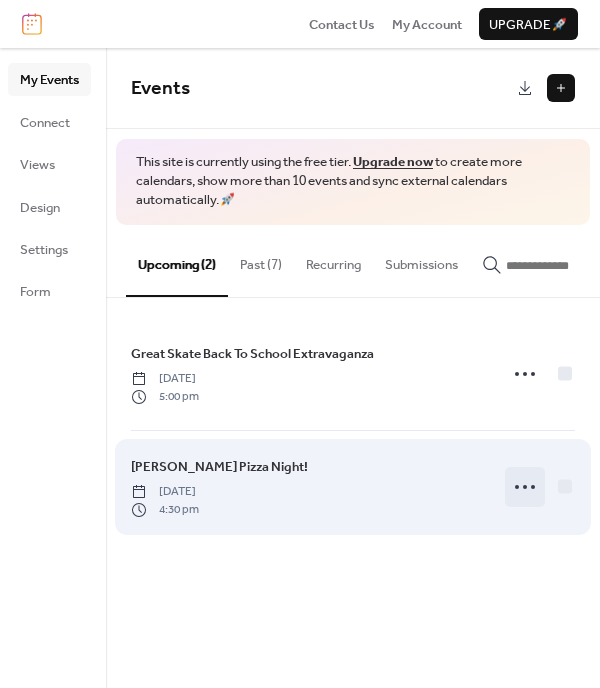 click 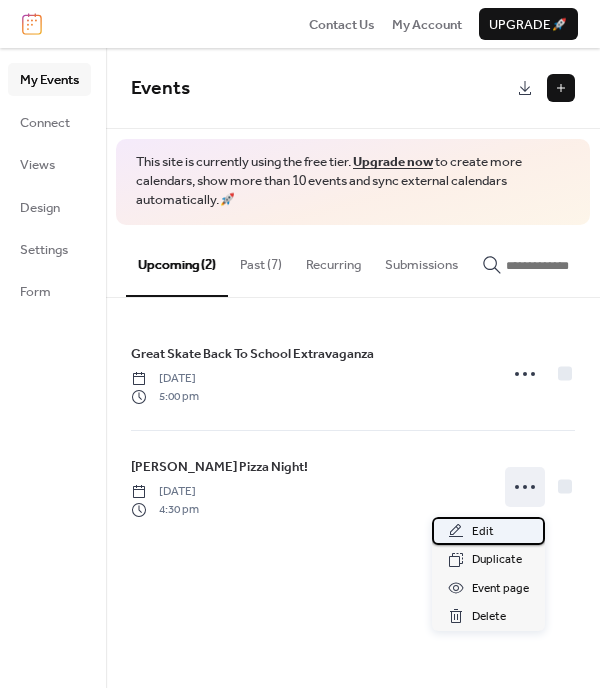 click on "Edit" at bounding box center [483, 532] 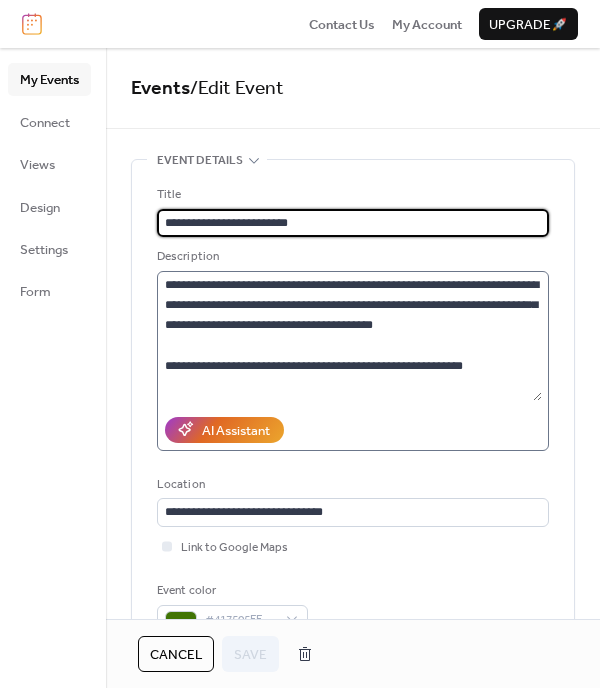 scroll, scrollTop: 35, scrollLeft: 0, axis: vertical 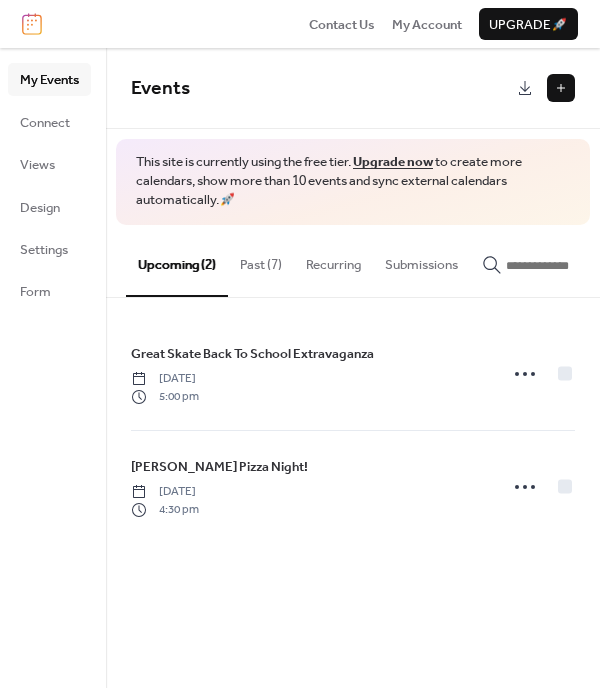 click on "Past (7)" at bounding box center (261, 260) 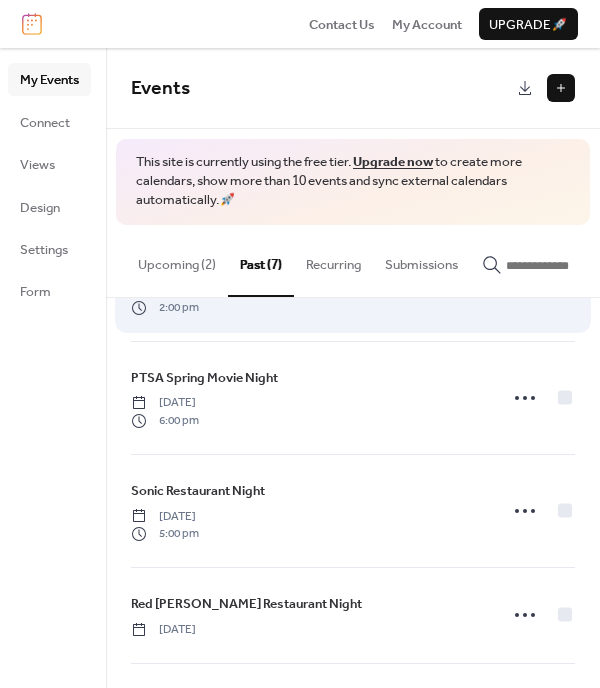 scroll, scrollTop: 79, scrollLeft: 0, axis: vertical 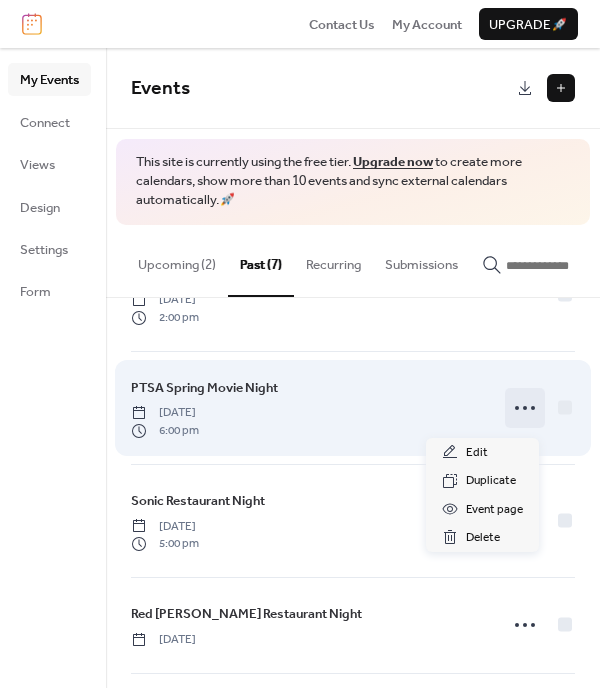 click 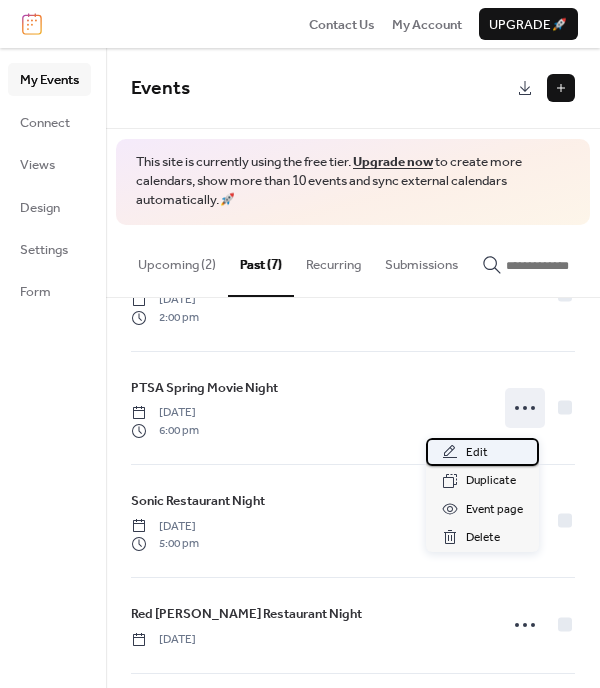 click on "Edit" at bounding box center (477, 453) 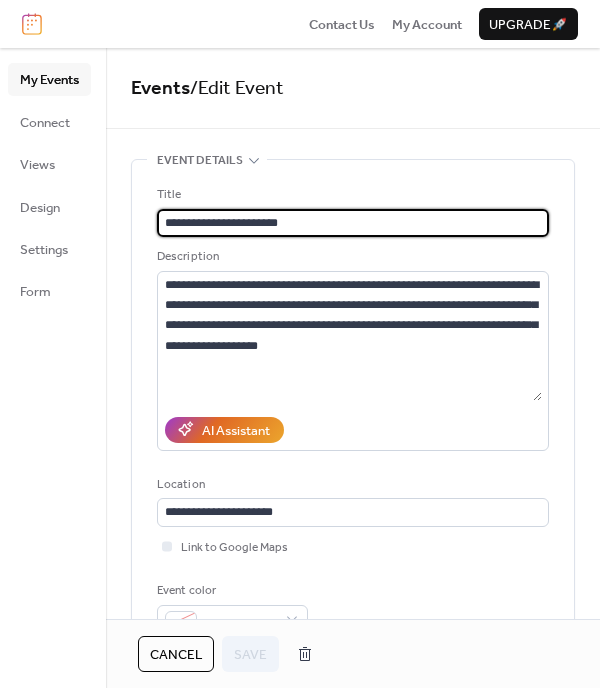 drag, startPoint x: 314, startPoint y: 215, endPoint x: 123, endPoint y: 219, distance: 191.04189 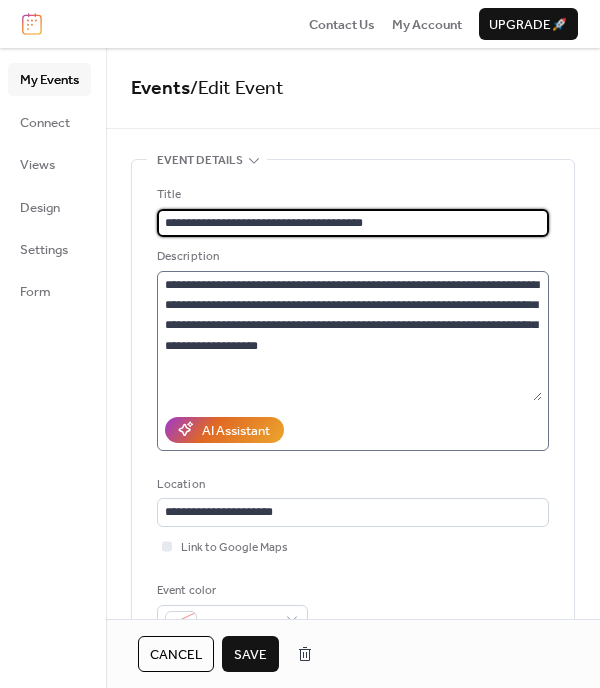 type on "**********" 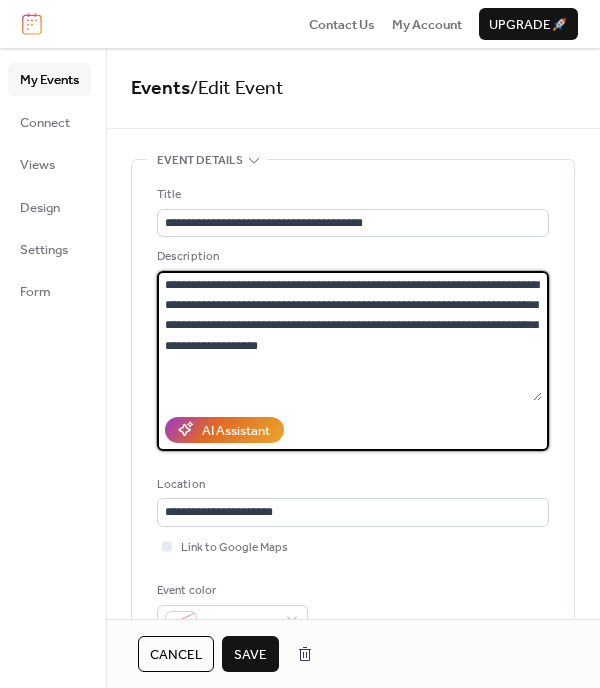 drag, startPoint x: 350, startPoint y: 343, endPoint x: 148, endPoint y: 287, distance: 209.6187 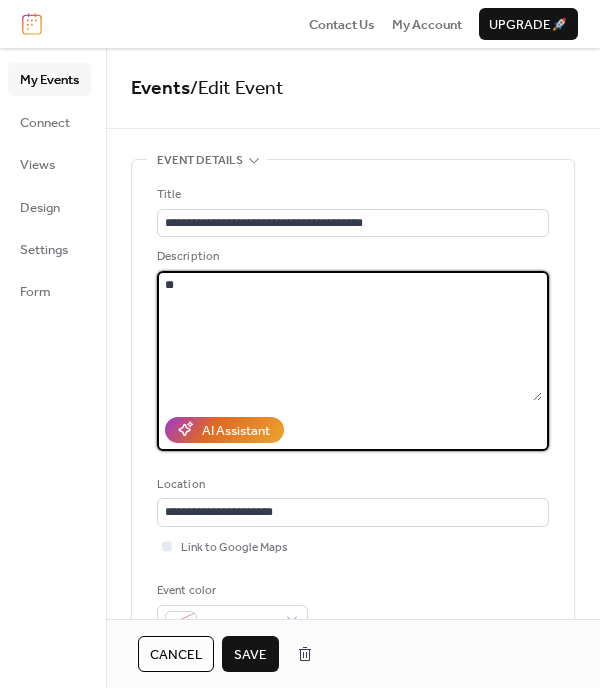 type on "*" 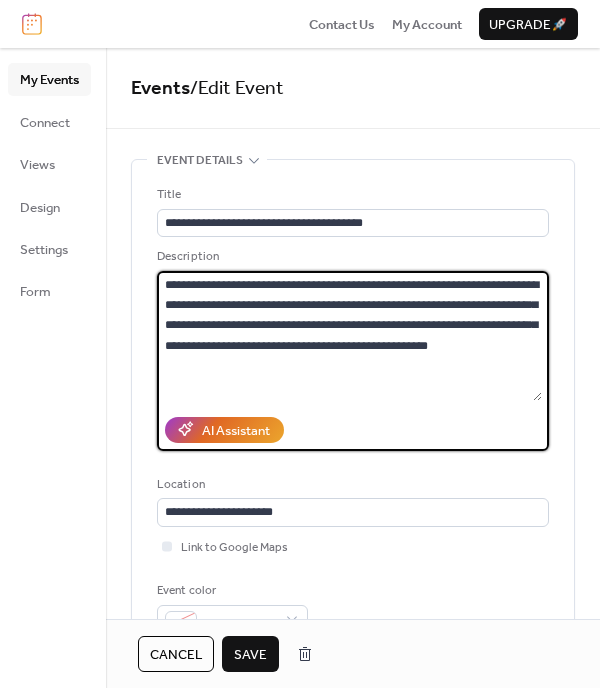 click on "**********" at bounding box center (349, 336) 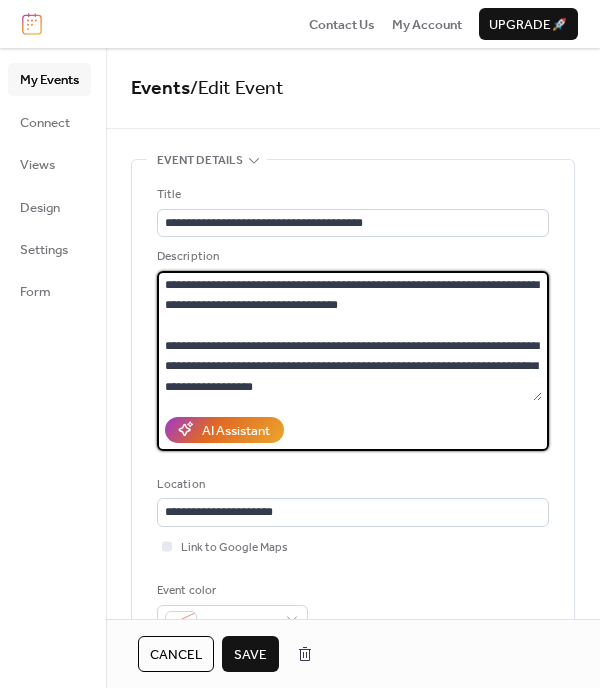 click on "**********" at bounding box center (349, 336) 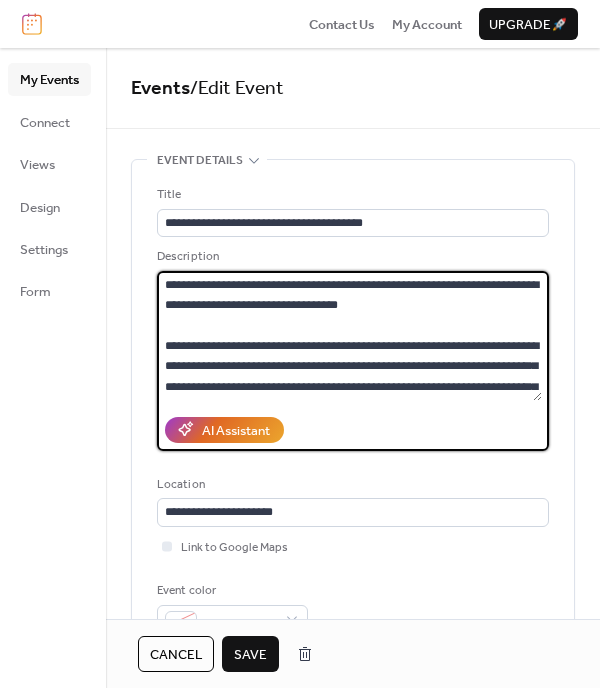 scroll, scrollTop: 17, scrollLeft: 0, axis: vertical 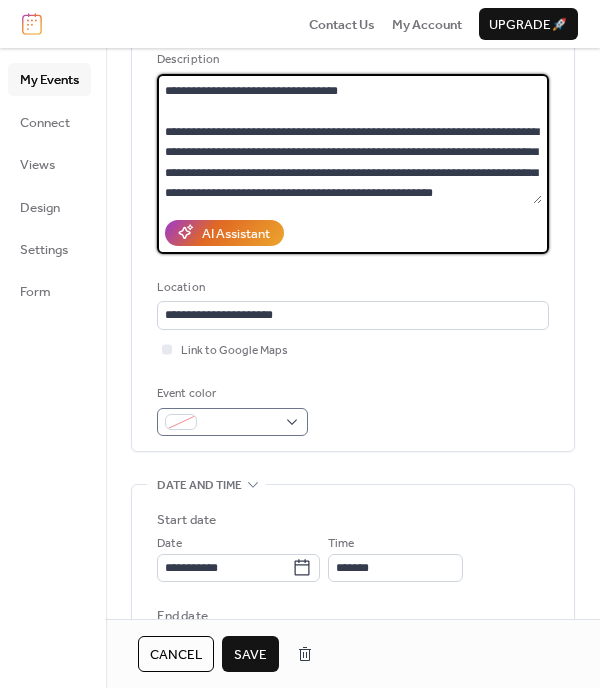 type on "**********" 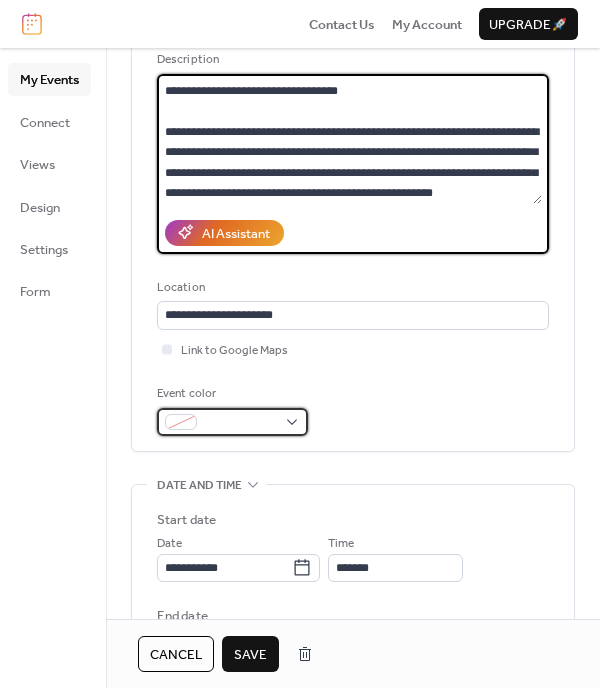 click at bounding box center [232, 422] 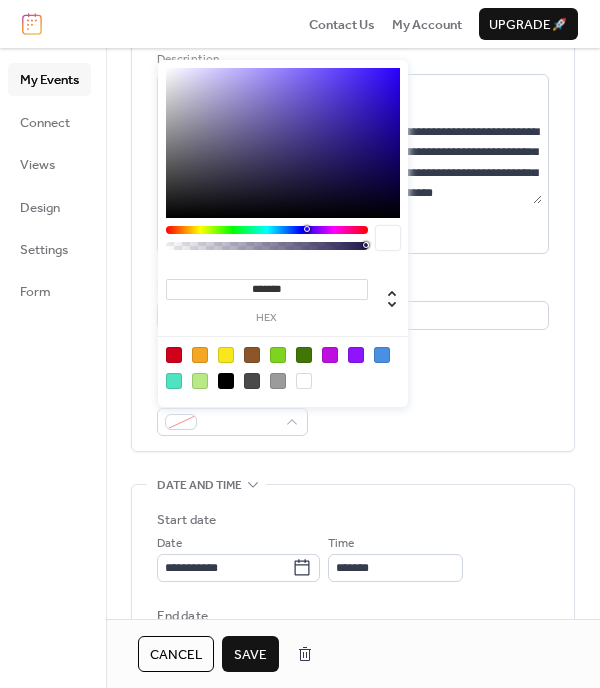 click at bounding box center (356, 355) 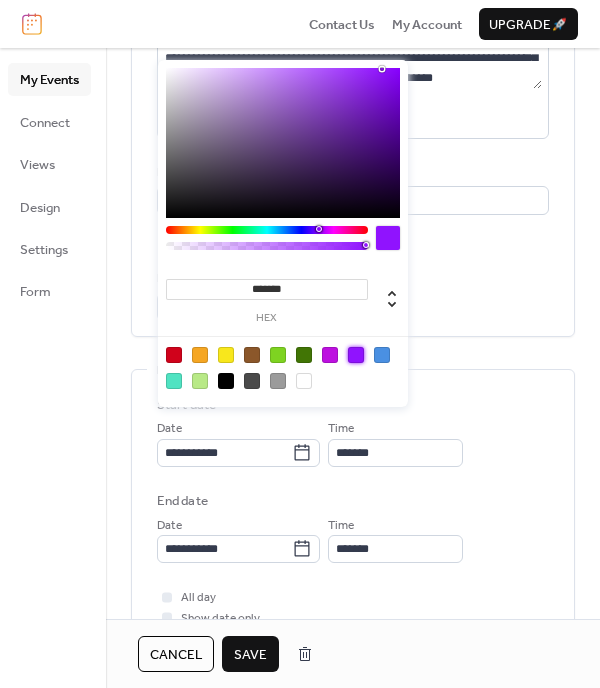 scroll, scrollTop: 306, scrollLeft: 0, axis: vertical 